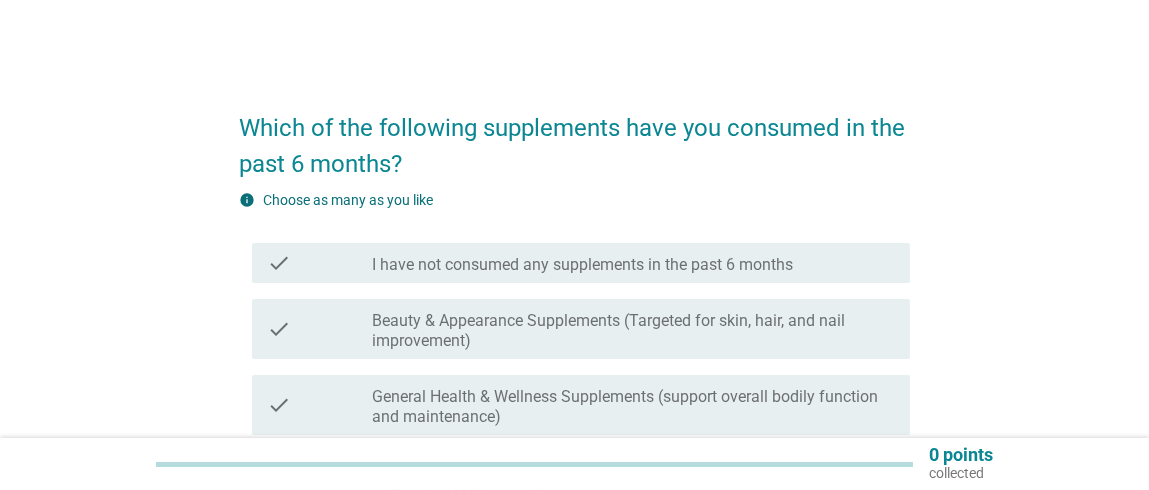 scroll, scrollTop: 199, scrollLeft: 0, axis: vertical 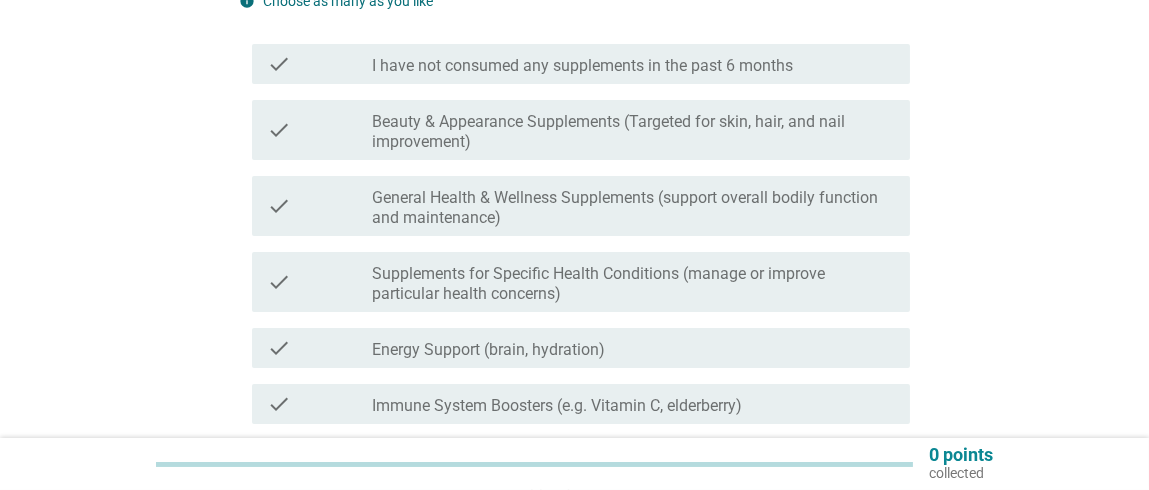 click on "Beauty & Appearance Supplements (Targeted for skin, hair, and nail improvement)" at bounding box center [633, 132] 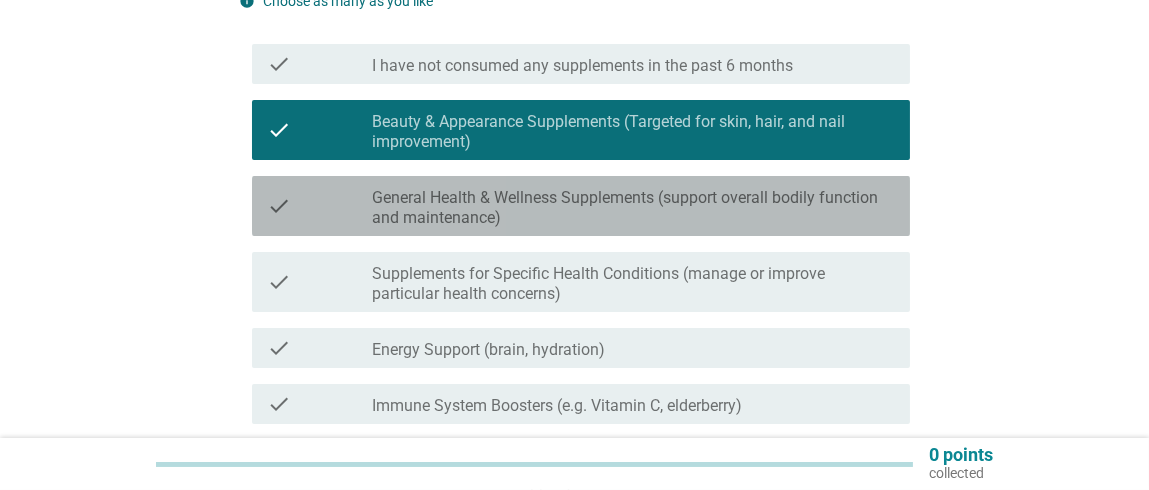 click on "General Health & Wellness Supplements (support overall bodily function and maintenance)" at bounding box center [633, 208] 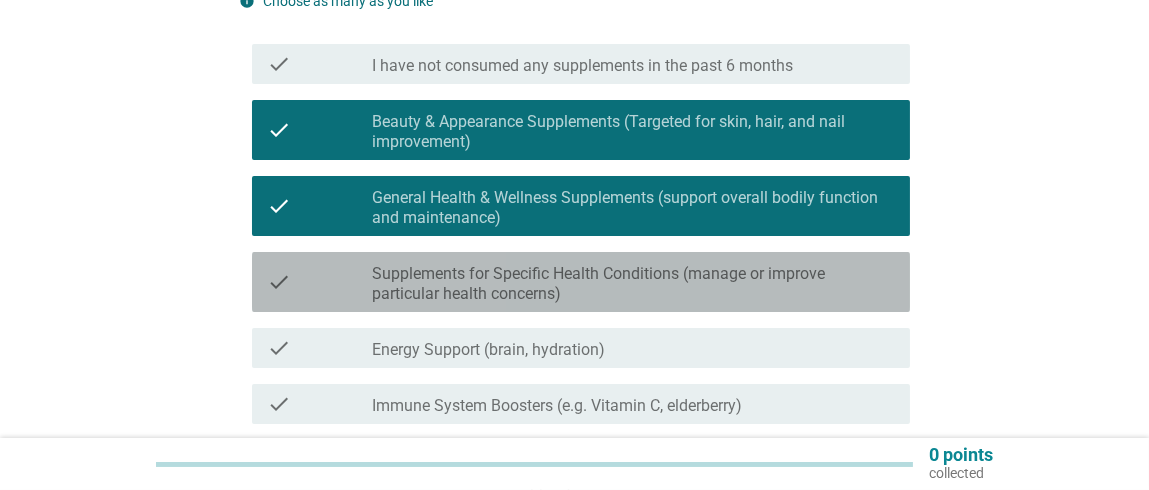 click on "Supplements for Specific Health Conditions (manage or improve particular health concerns)" at bounding box center (633, 284) 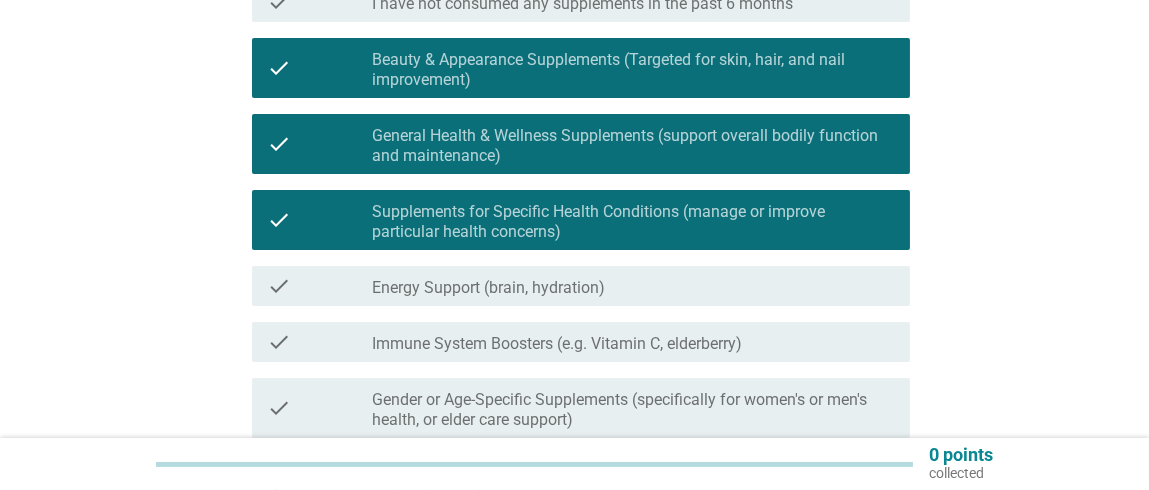 scroll, scrollTop: 299, scrollLeft: 0, axis: vertical 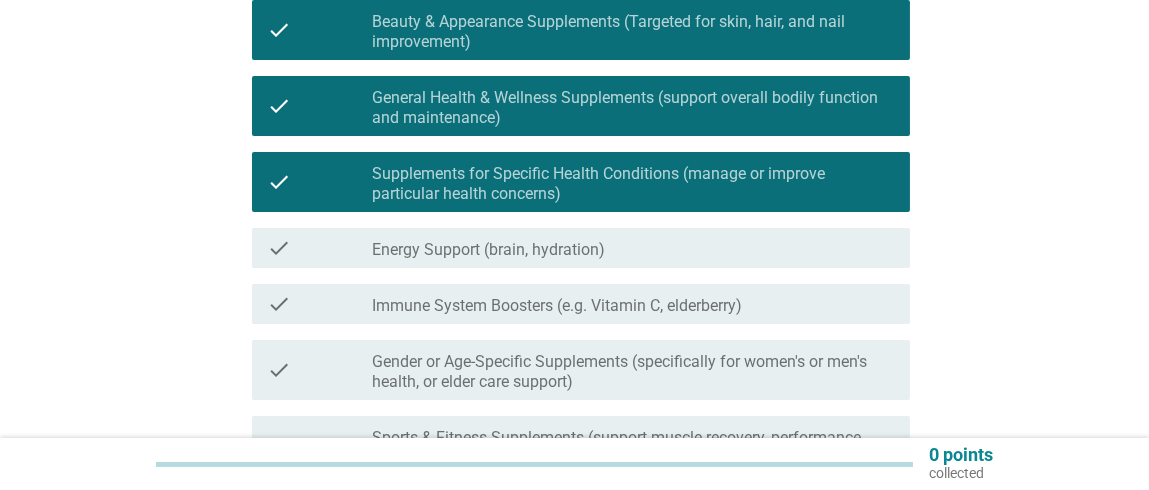 click on "check_box_outline_blank Energy Support (brain, hydration)" at bounding box center (633, 248) 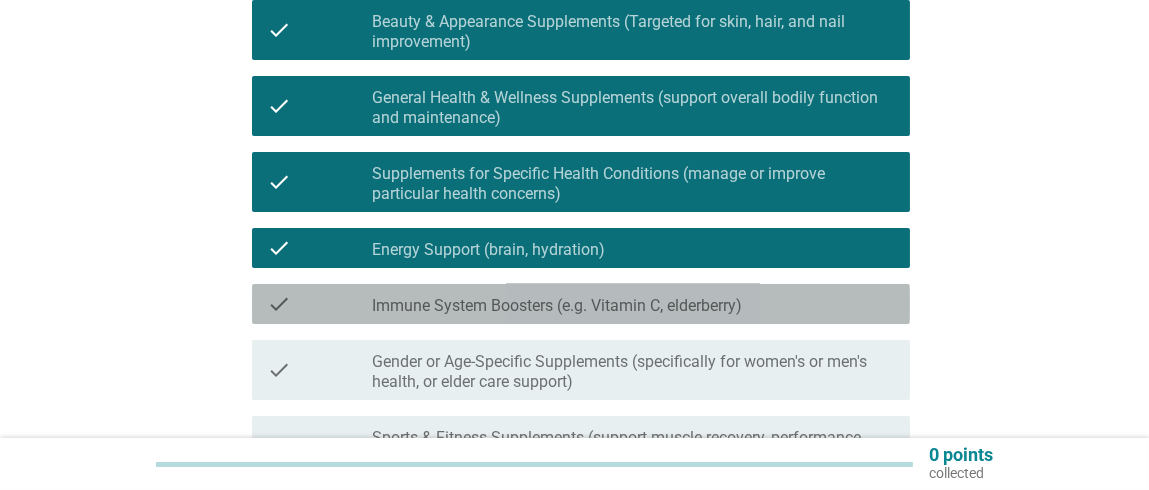 click on "Immune System Boosters (e.g. Vitamin C, elderberry)" at bounding box center [557, 306] 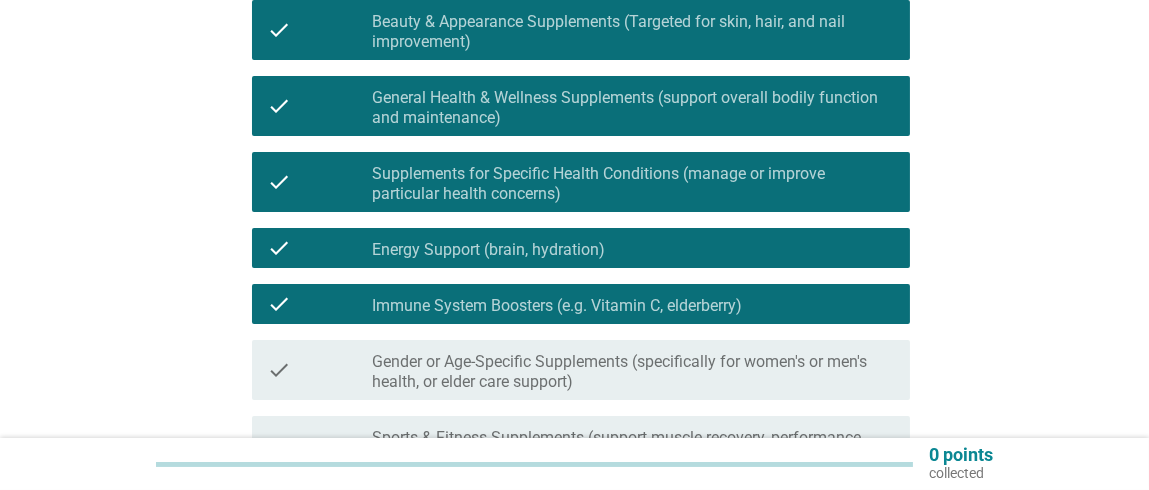 scroll, scrollTop: 399, scrollLeft: 0, axis: vertical 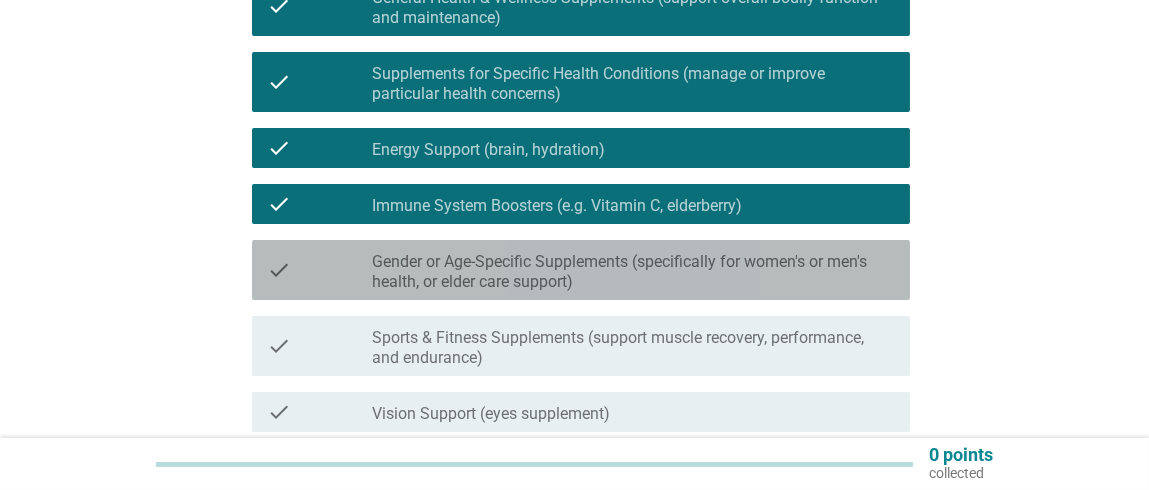 click on "Gender or Age-Specific Supplements (specifically for women's or men's health, or elder care support)" at bounding box center [633, 272] 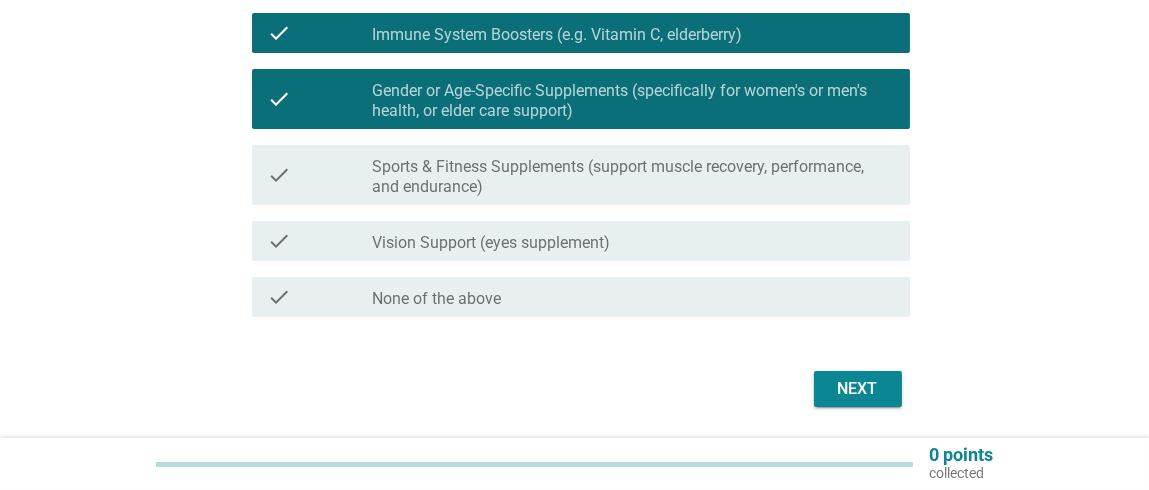 scroll, scrollTop: 599, scrollLeft: 0, axis: vertical 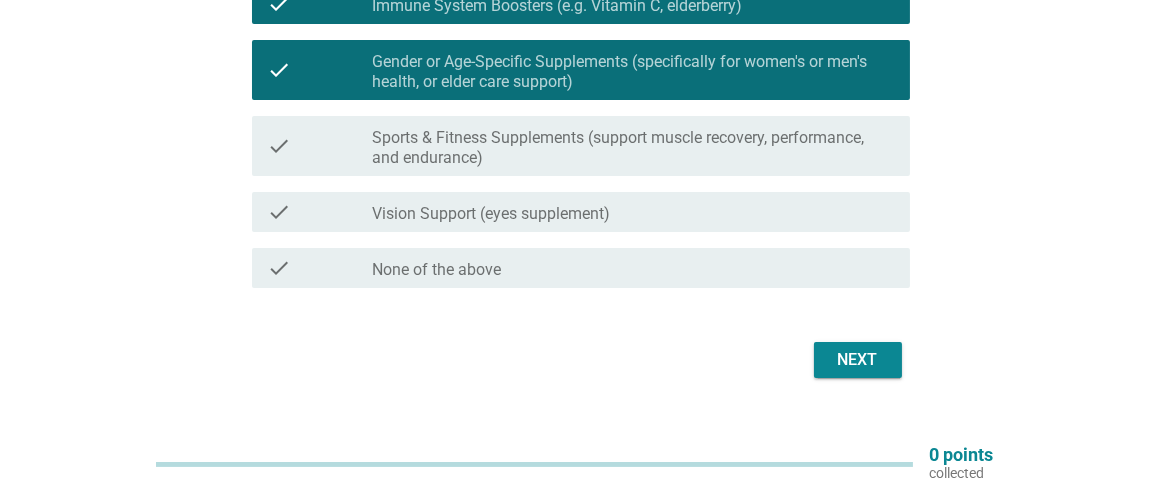click on "Next" at bounding box center [858, 360] 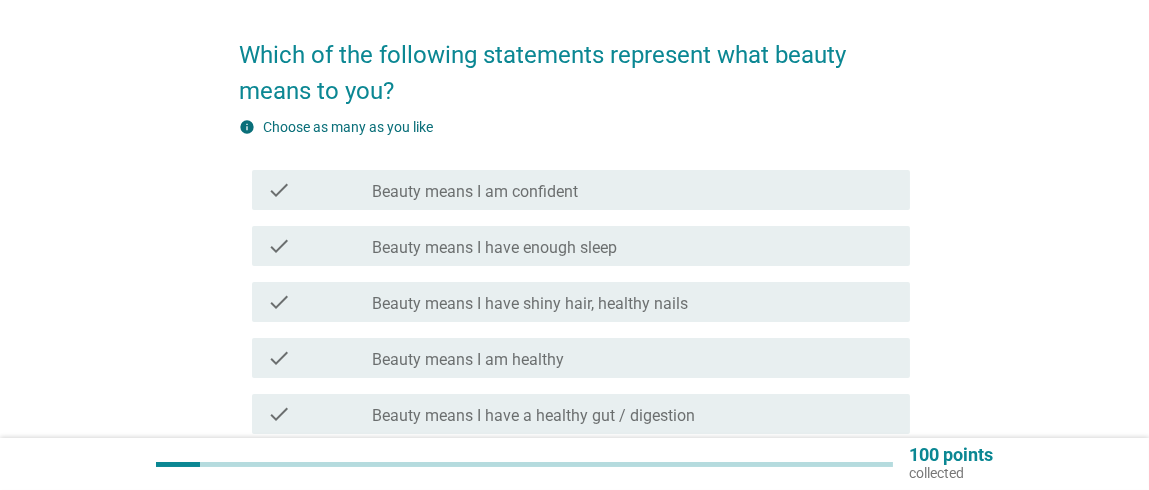 scroll, scrollTop: 99, scrollLeft: 0, axis: vertical 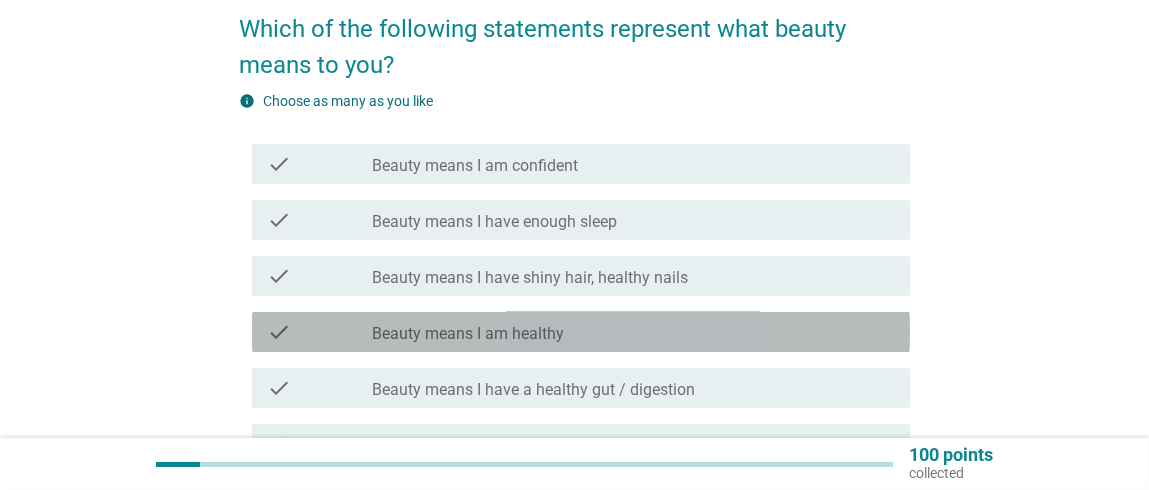 click on "Beauty means I am healthy" at bounding box center (468, 334) 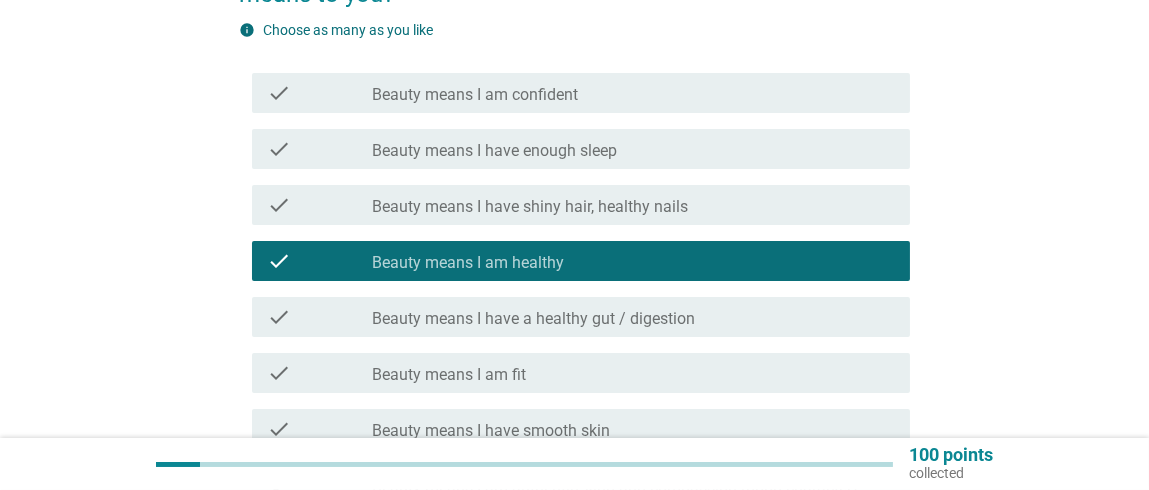 scroll, scrollTop: 199, scrollLeft: 0, axis: vertical 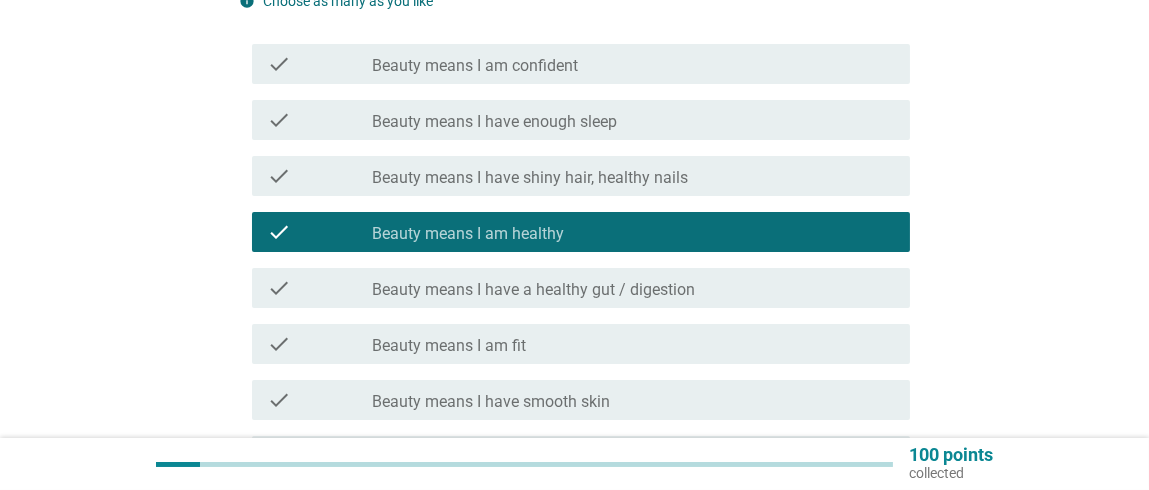 click on "Beauty means I have a healthy gut / digestion" at bounding box center (533, 290) 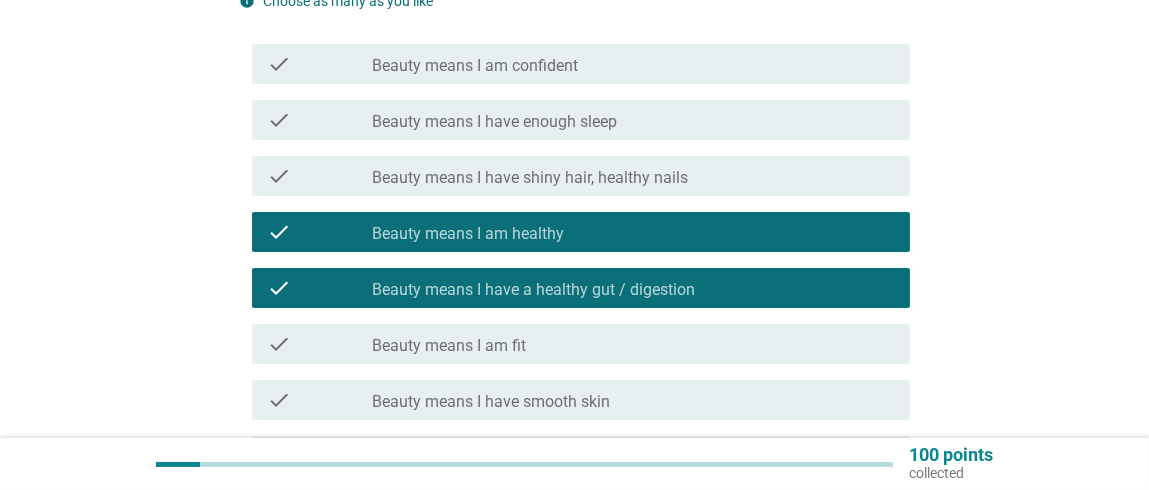 click on "check_box_outline_blank Beauty means I am fit" at bounding box center (633, 344) 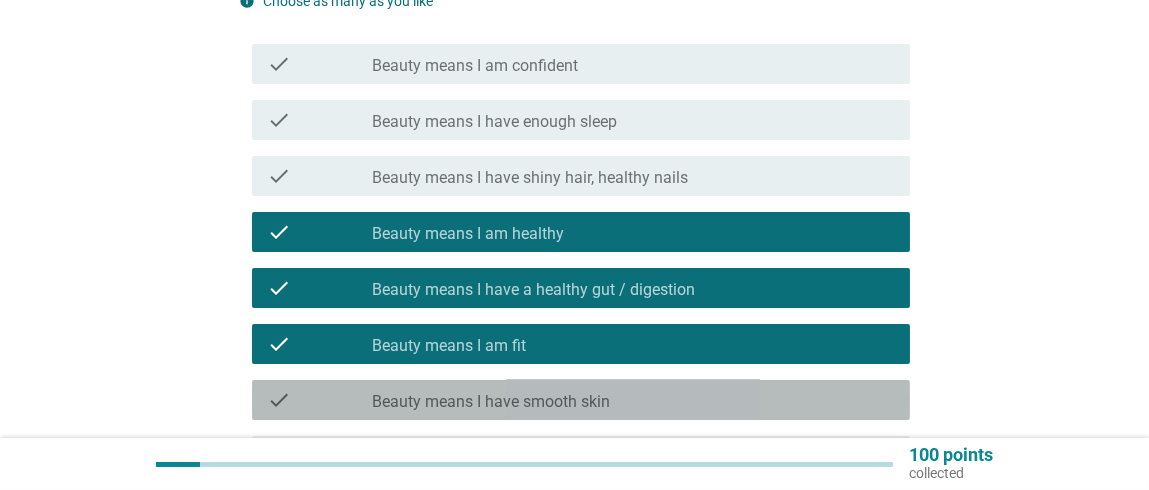 drag, startPoint x: 557, startPoint y: 403, endPoint x: 544, endPoint y: 377, distance: 29.068884 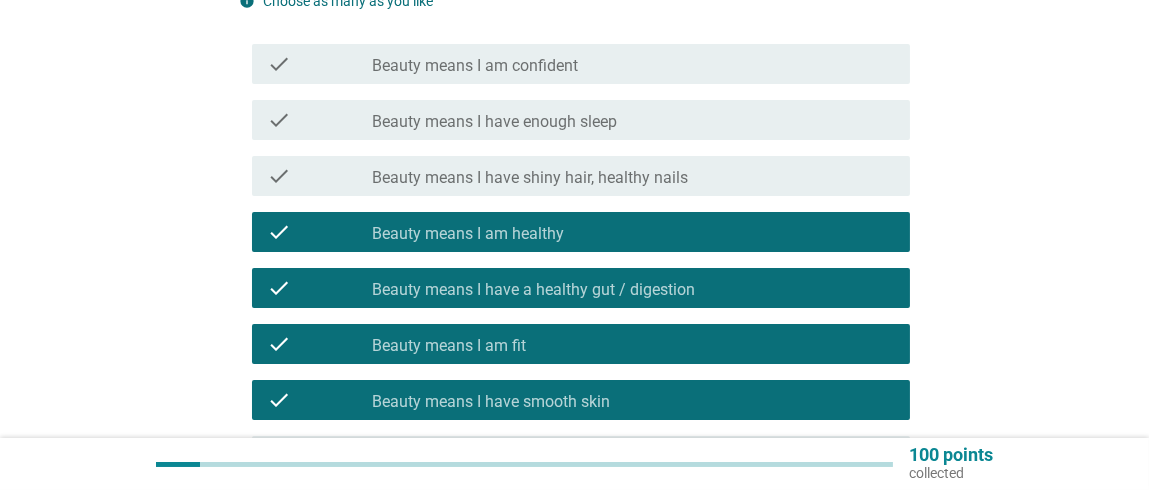 scroll, scrollTop: 299, scrollLeft: 0, axis: vertical 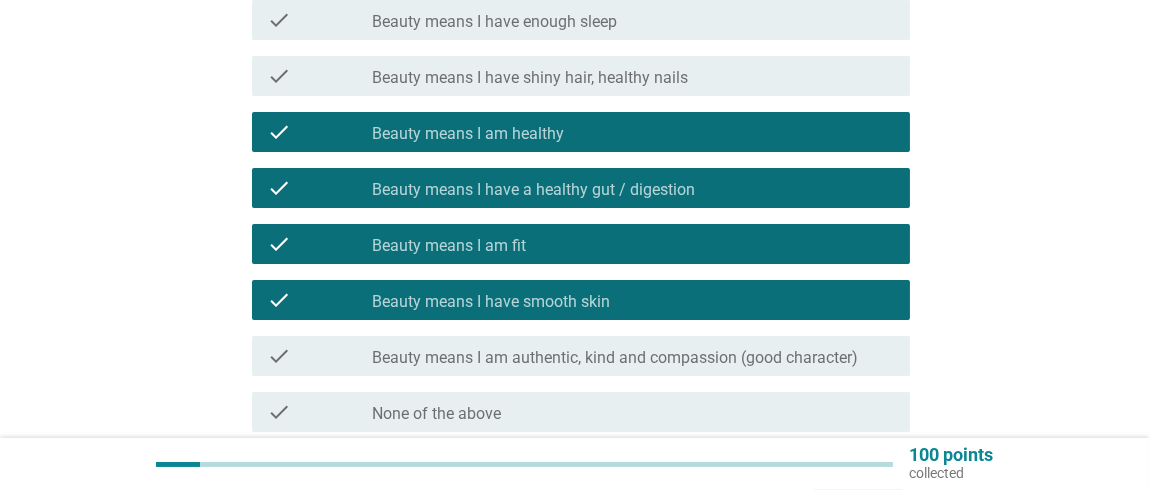 click on "Beauty means I am authentic, kind and compassion (good character)" at bounding box center (615, 358) 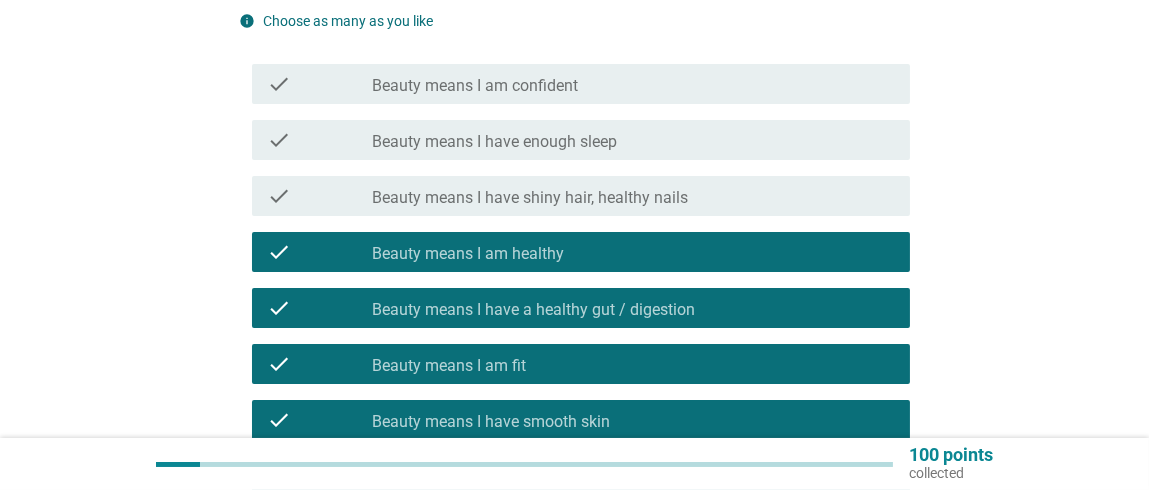 scroll, scrollTop: 99, scrollLeft: 0, axis: vertical 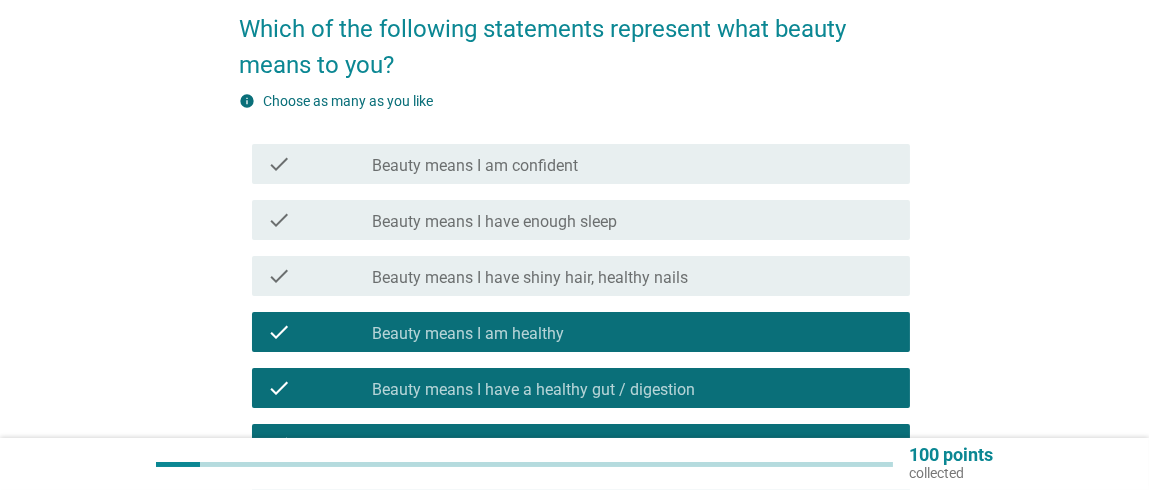 click on "check_box_outline_blank Beauty means I am confident" at bounding box center [633, 164] 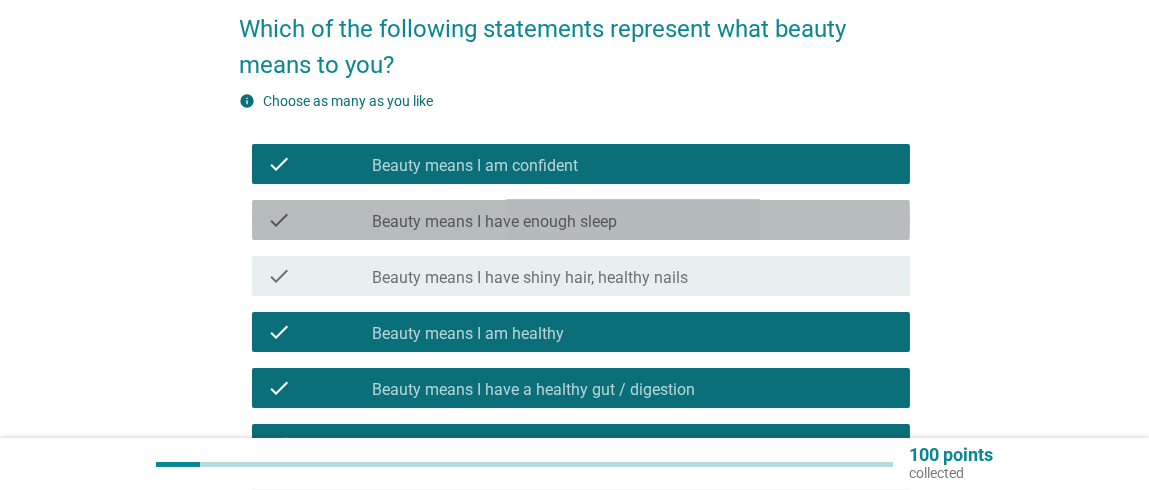 click on "Beauty means I have enough sleep" at bounding box center (494, 222) 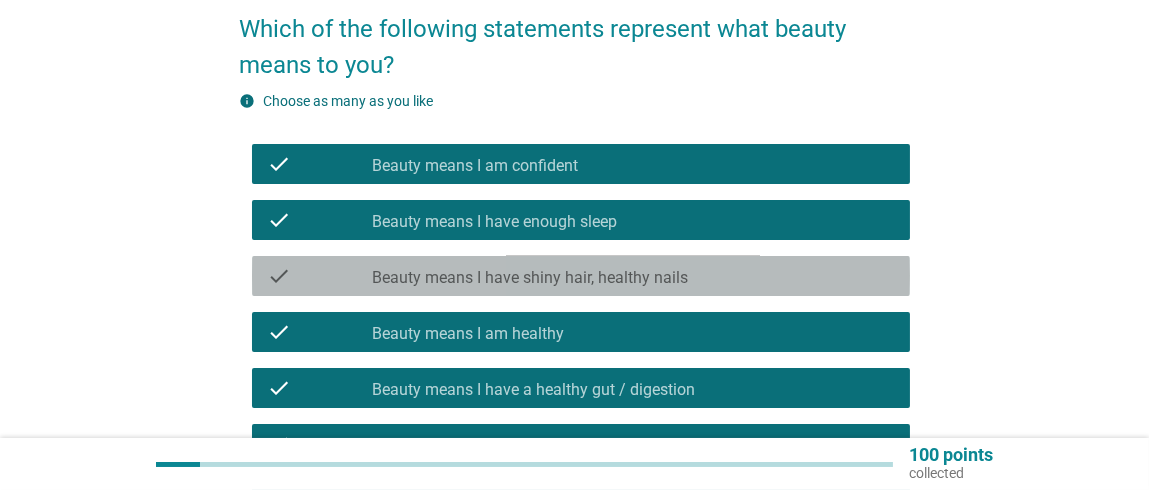 click on "check     check_box_outline_blank Beauty means I have shiny hair, healthy nails" at bounding box center (581, 276) 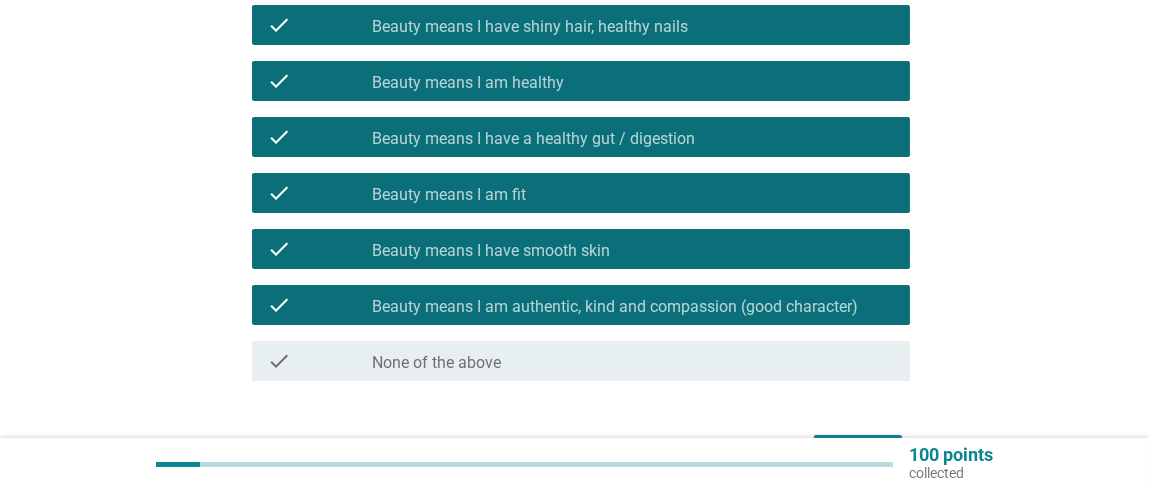 scroll, scrollTop: 478, scrollLeft: 0, axis: vertical 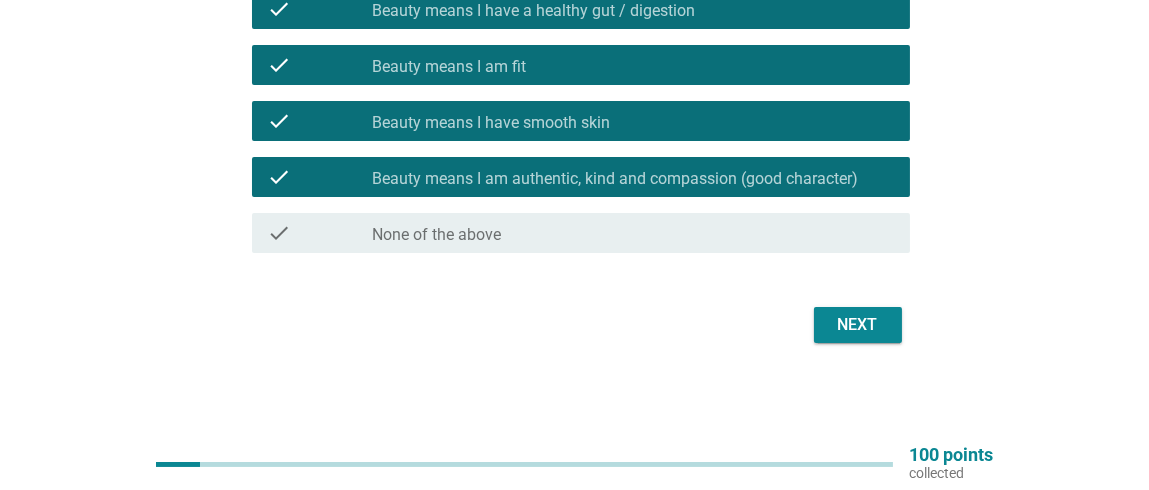 click on "Next" at bounding box center (858, 325) 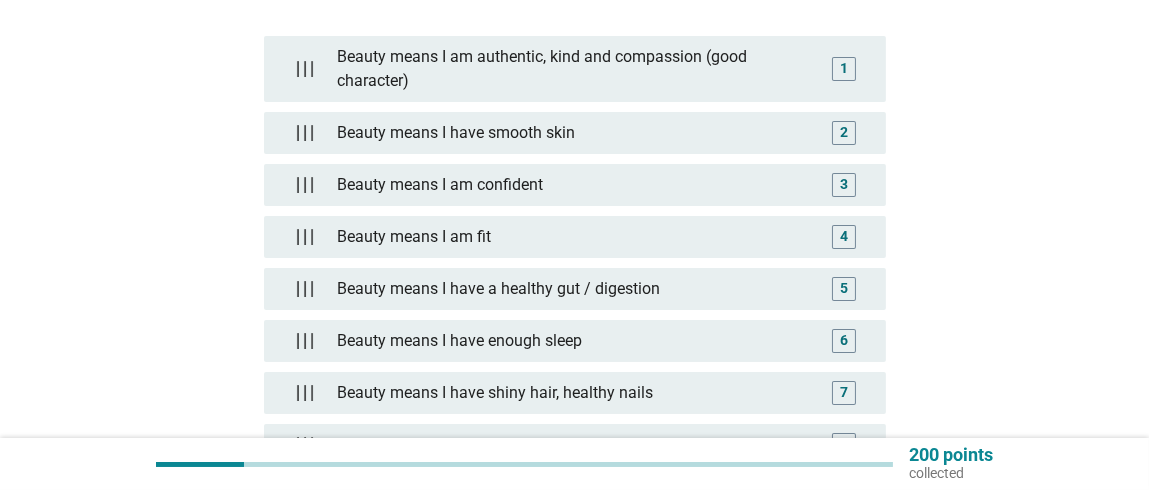 scroll, scrollTop: 299, scrollLeft: 0, axis: vertical 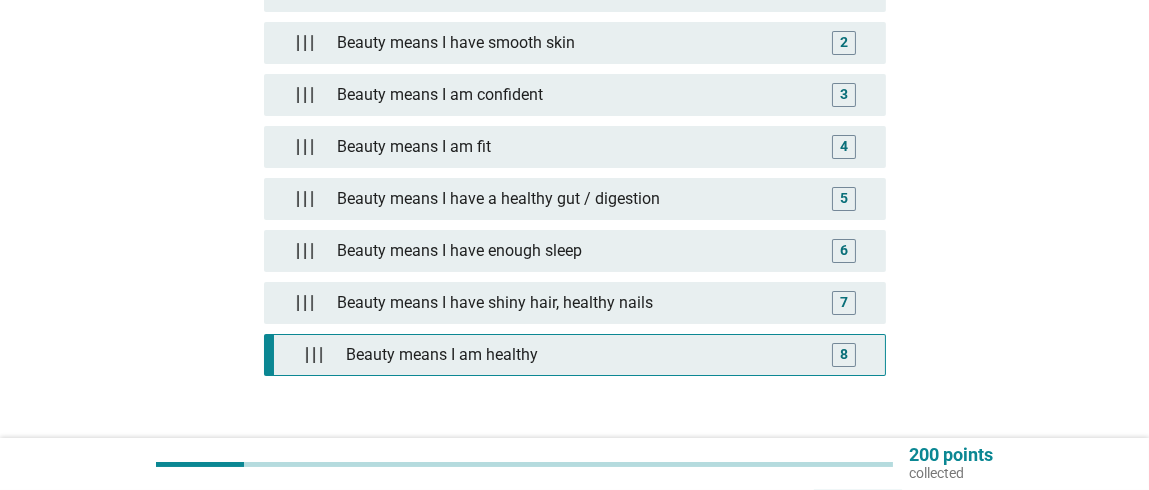 type 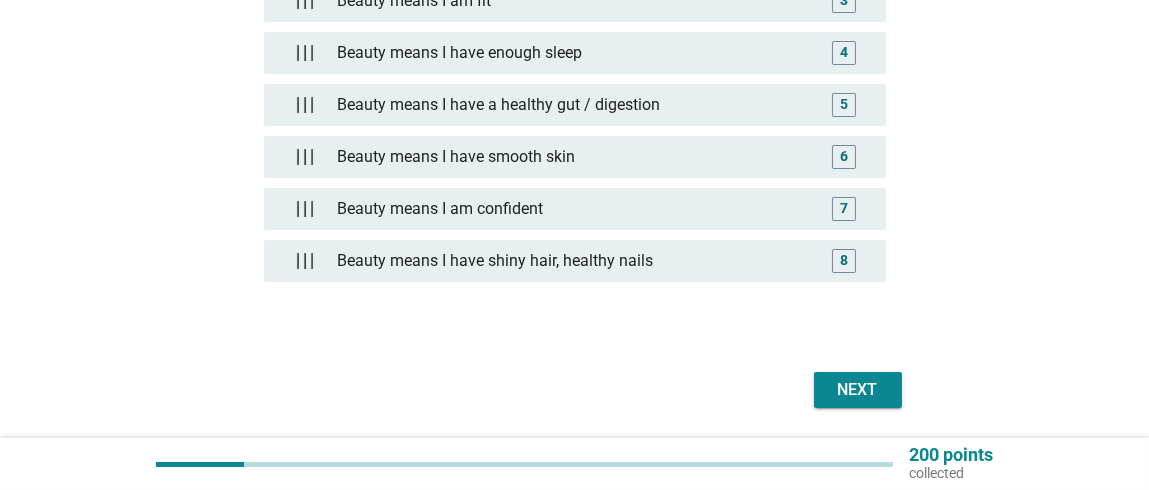 scroll, scrollTop: 452, scrollLeft: 0, axis: vertical 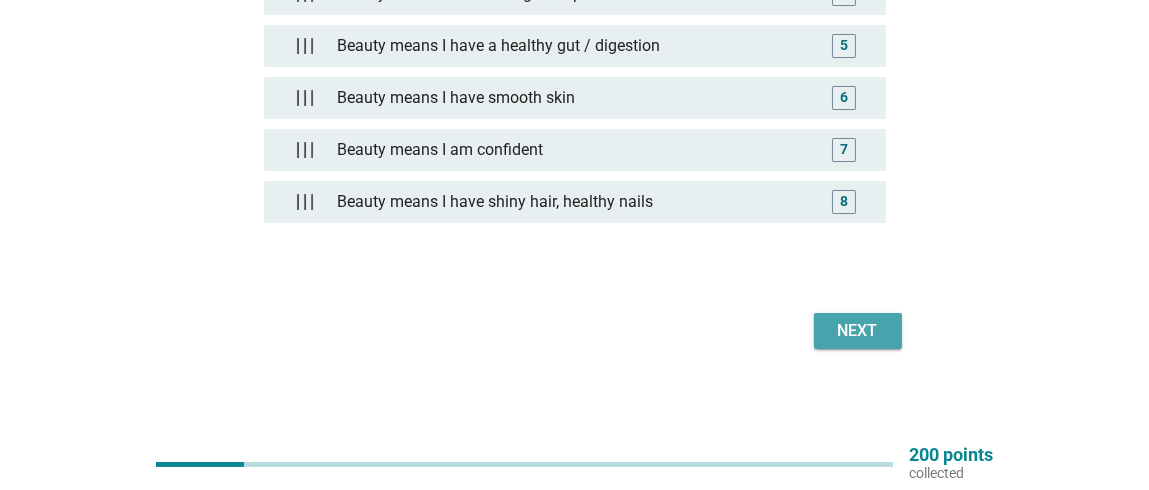 click on "Next" at bounding box center [858, 331] 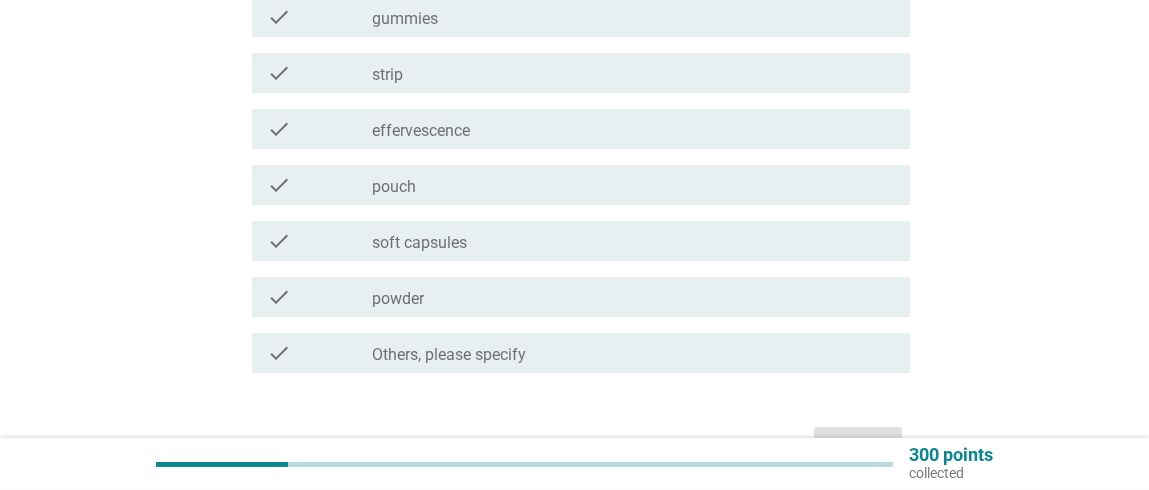 scroll, scrollTop: 499, scrollLeft: 0, axis: vertical 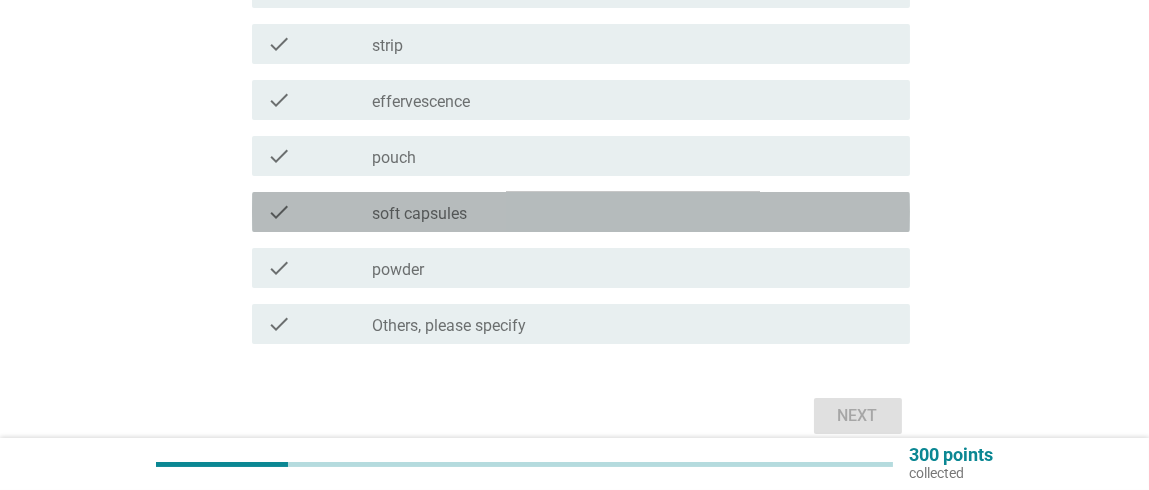 click on "check     check_box_outline_blank soft capsules" at bounding box center [581, 212] 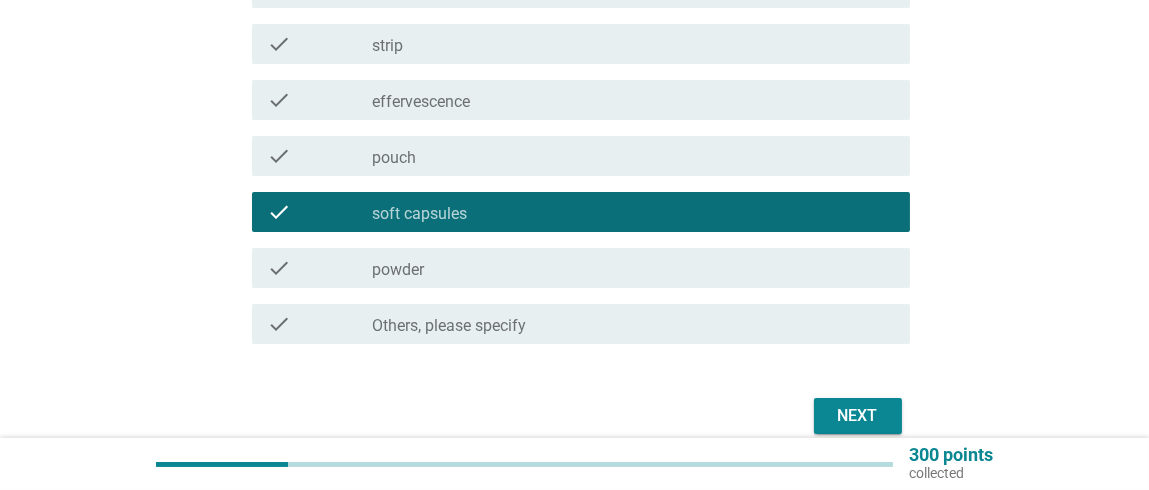 click on "In what format do you currently consume beauty-focused supplements?     info   Choose as many as you like   check     check_box_outline_blank tablet   check     check_box_outline_blank can   check     check_box_outline_blank bottle   check     check_box_outline_blank chewable   check     check_box_outline_blank gummies    check     check_box_outline_blank strip   check     check_box_outline_blank effervescence   check     check_box_outline_blank pouch   check     check_box_outline_blank soft capsules   check     check_box_outline_blank powder   check     check_box_outline_blank Others, please specify       Next" at bounding box center [575, 15] 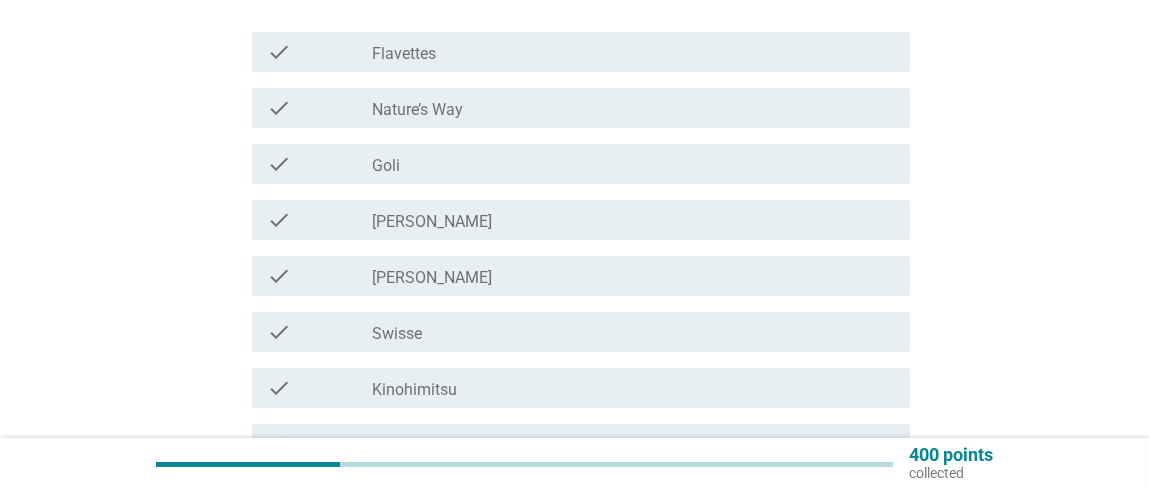 scroll, scrollTop: 199, scrollLeft: 0, axis: vertical 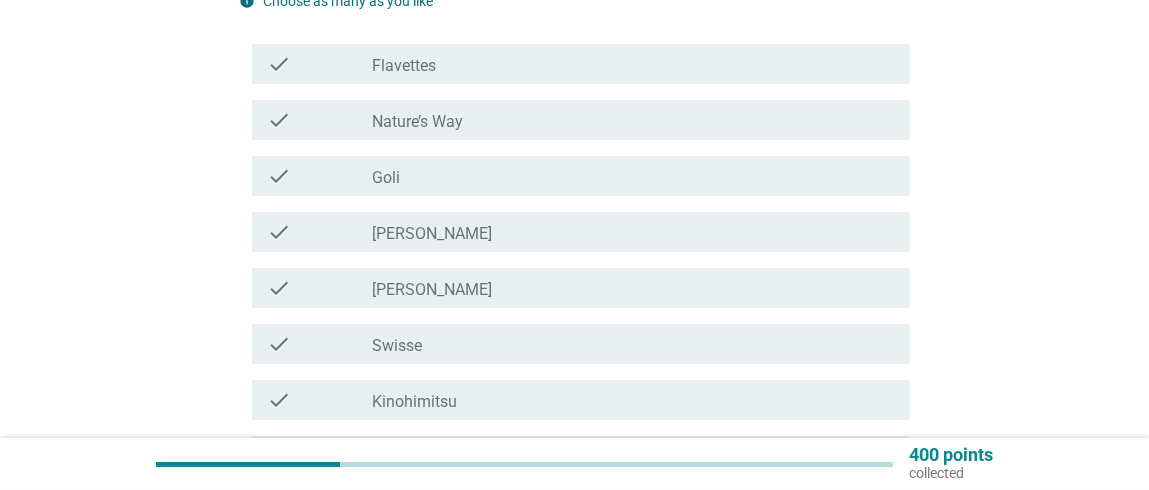 click on "check_box_outline_blank Nature’s Way" at bounding box center [633, 120] 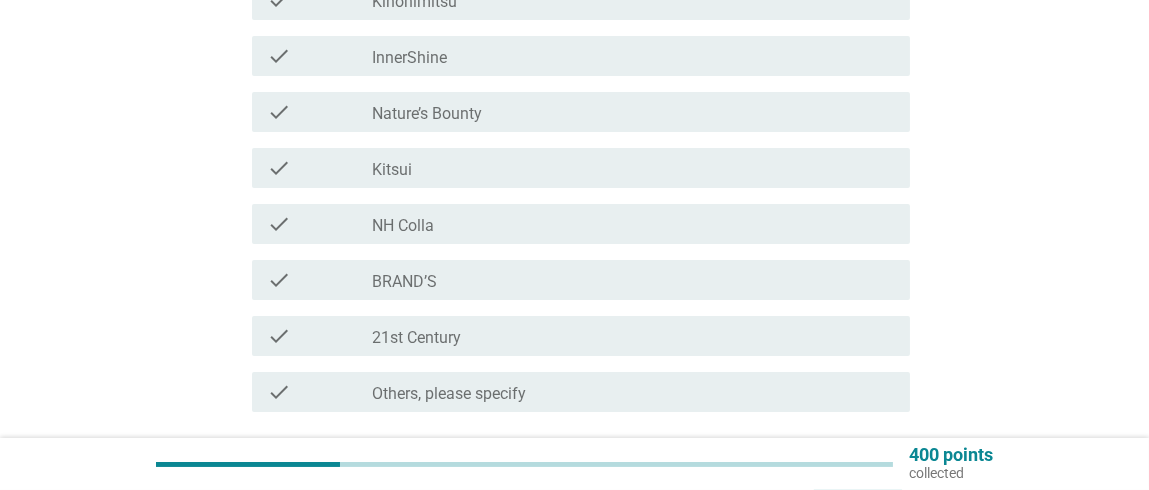 scroll, scrollTop: 699, scrollLeft: 0, axis: vertical 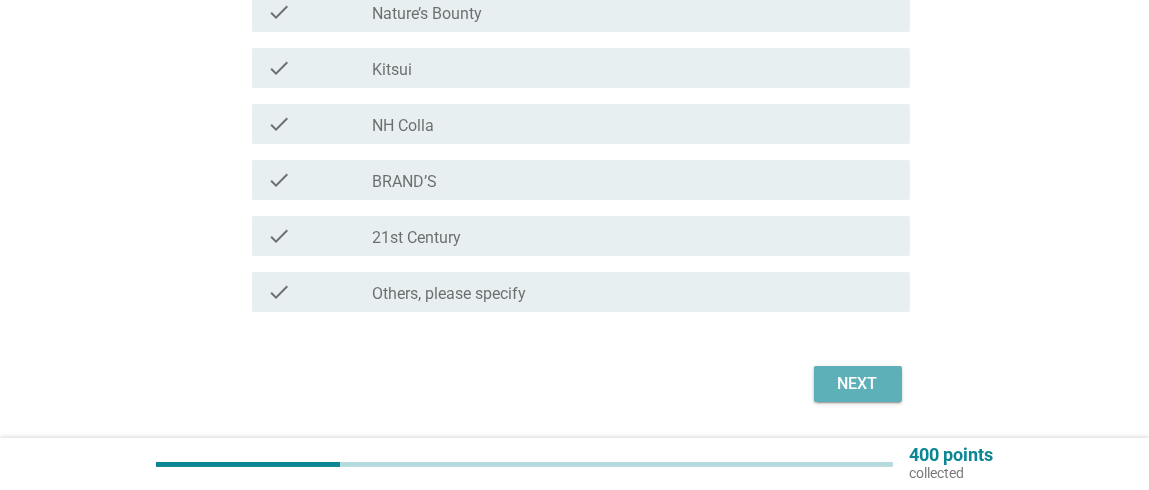 click on "Next" at bounding box center [858, 384] 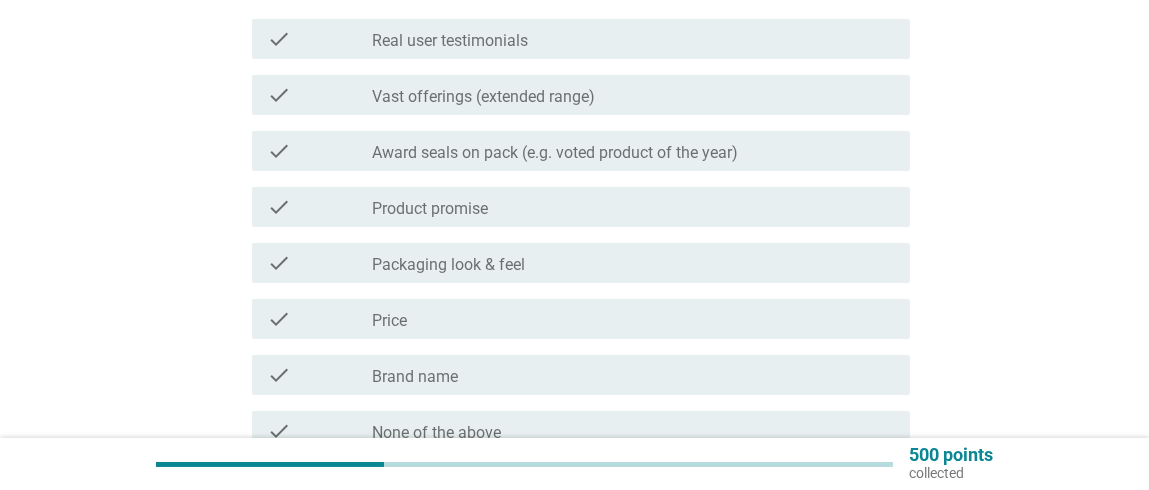 scroll, scrollTop: 299, scrollLeft: 0, axis: vertical 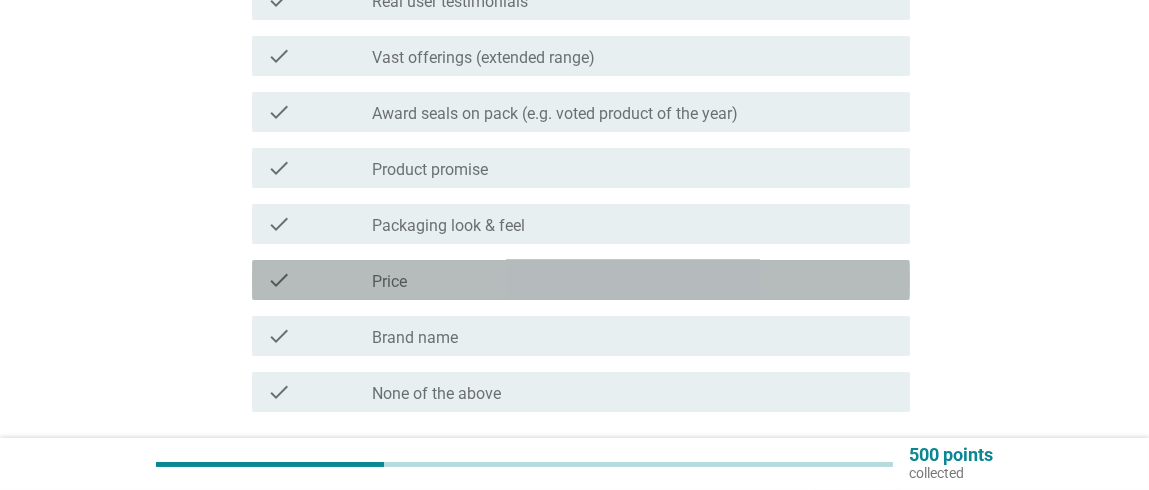 click on "check_box_outline_blank Price" at bounding box center [633, 280] 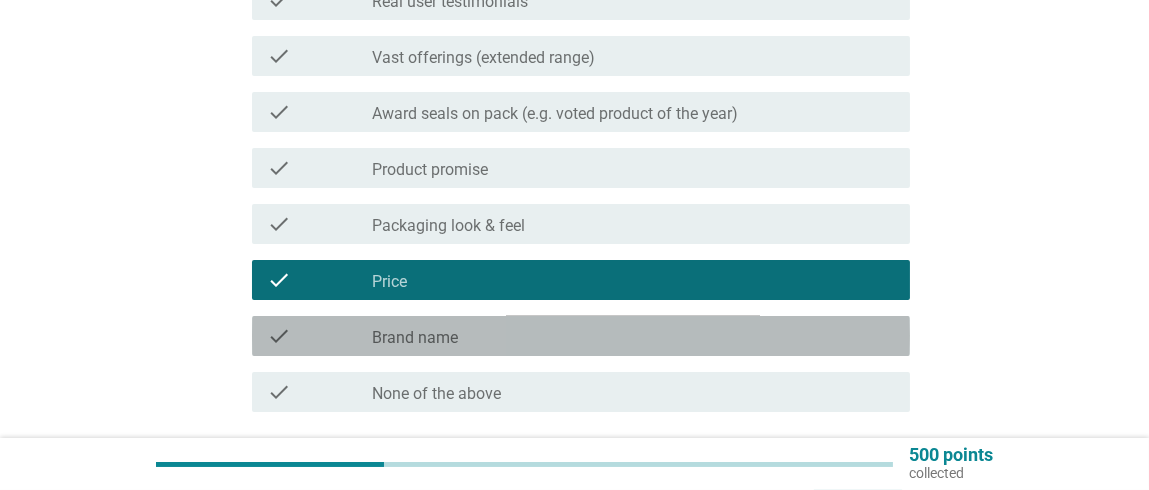 click on "check_box_outline_blank Brand name" at bounding box center [633, 336] 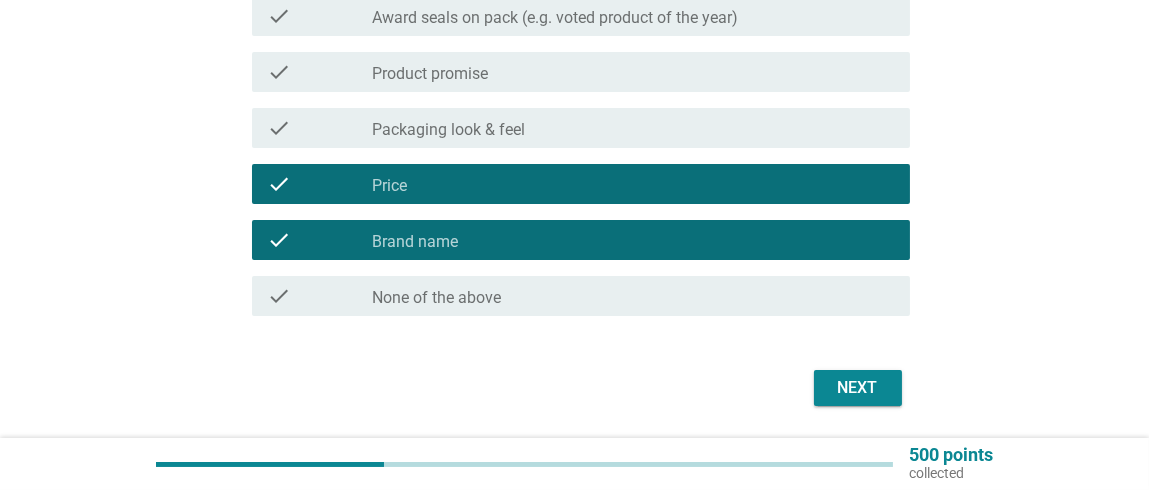 scroll, scrollTop: 458, scrollLeft: 0, axis: vertical 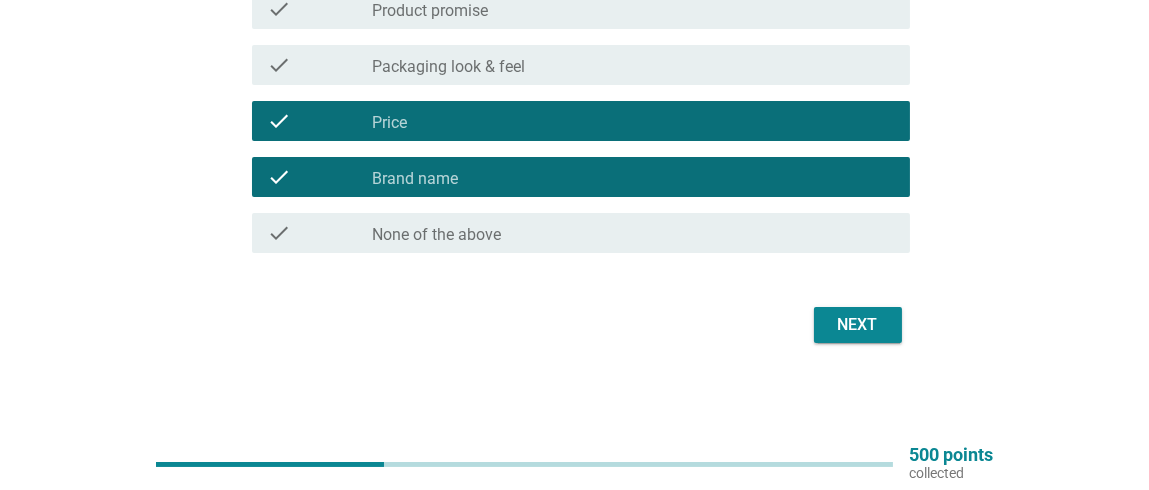 click on "Next" at bounding box center [858, 325] 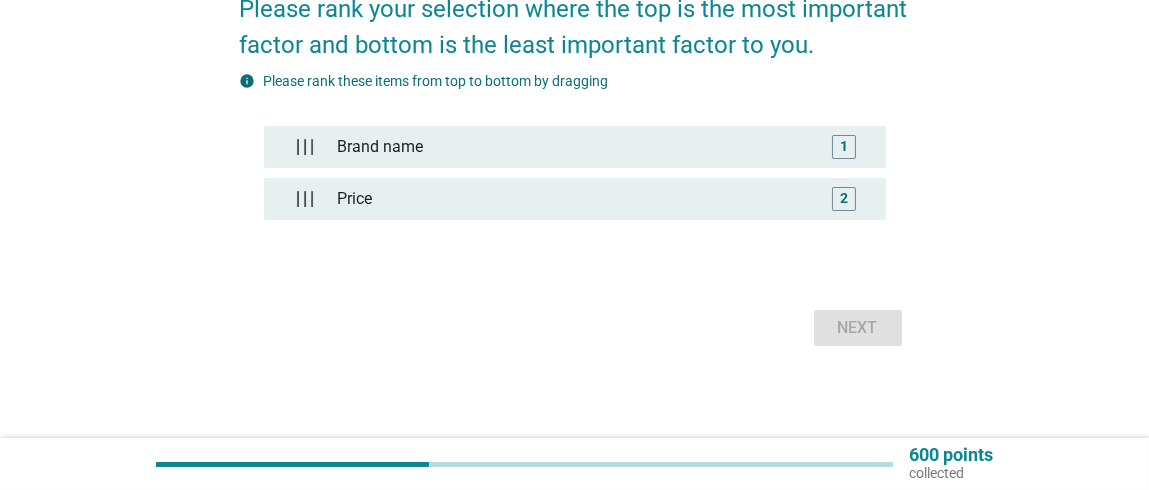 scroll, scrollTop: 121, scrollLeft: 0, axis: vertical 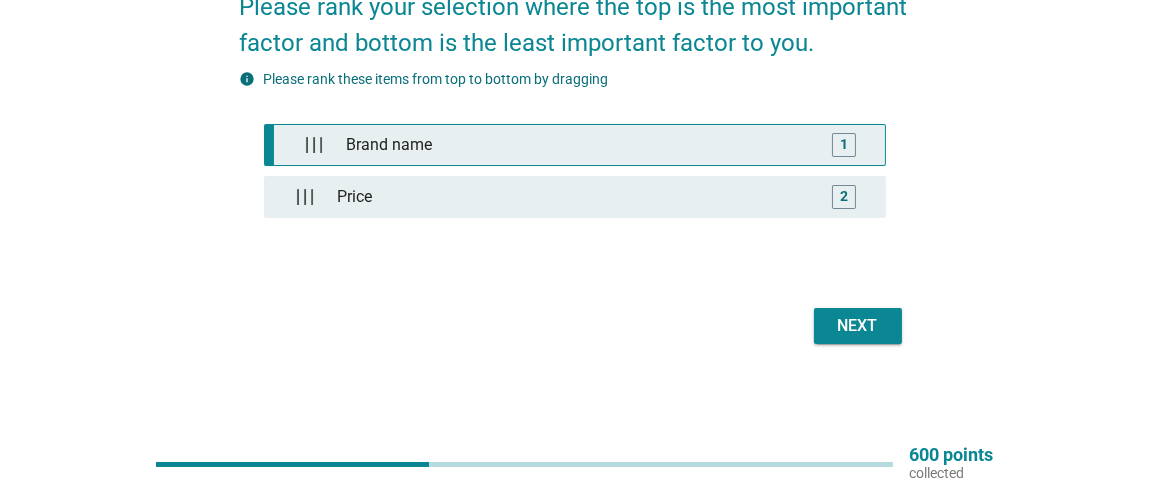 click on "1" at bounding box center [844, 145] 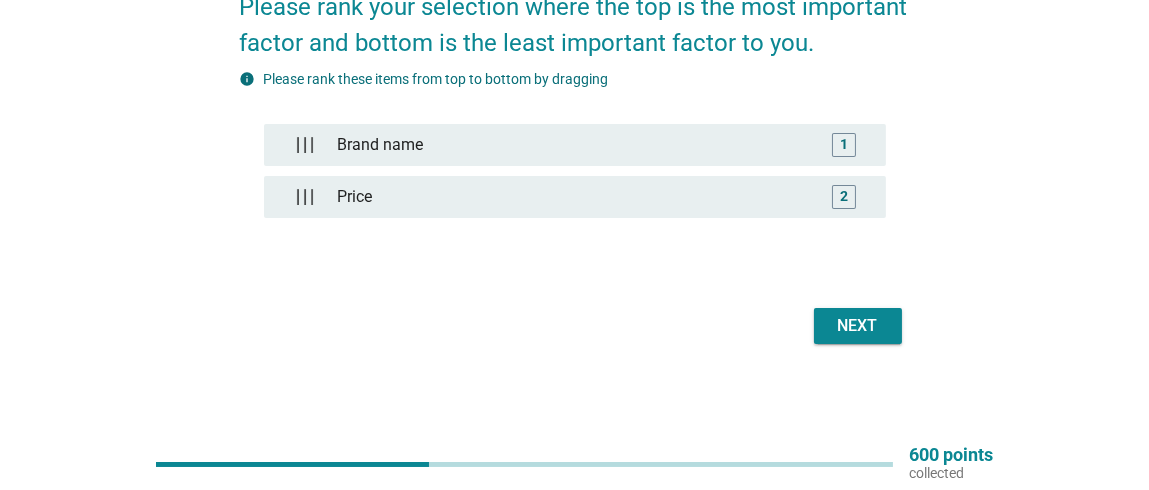 click on "Next" at bounding box center (858, 326) 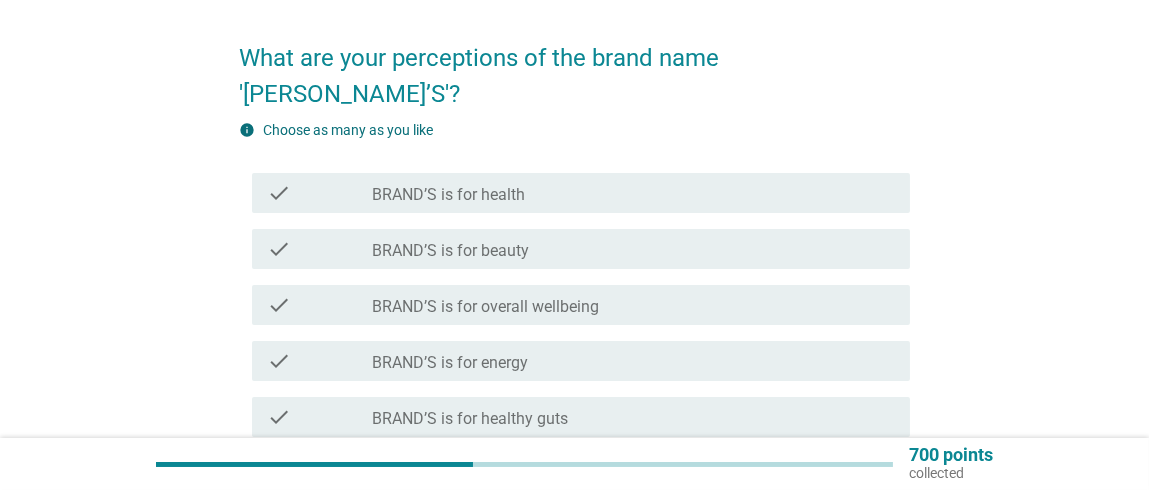 scroll, scrollTop: 99, scrollLeft: 0, axis: vertical 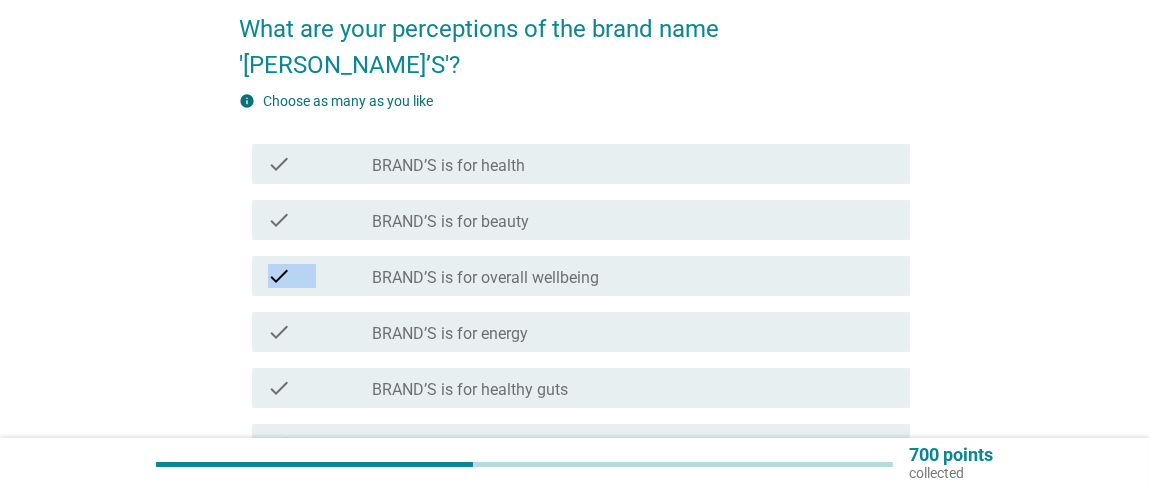 drag, startPoint x: 535, startPoint y: 229, endPoint x: 523, endPoint y: 165, distance: 65.11528 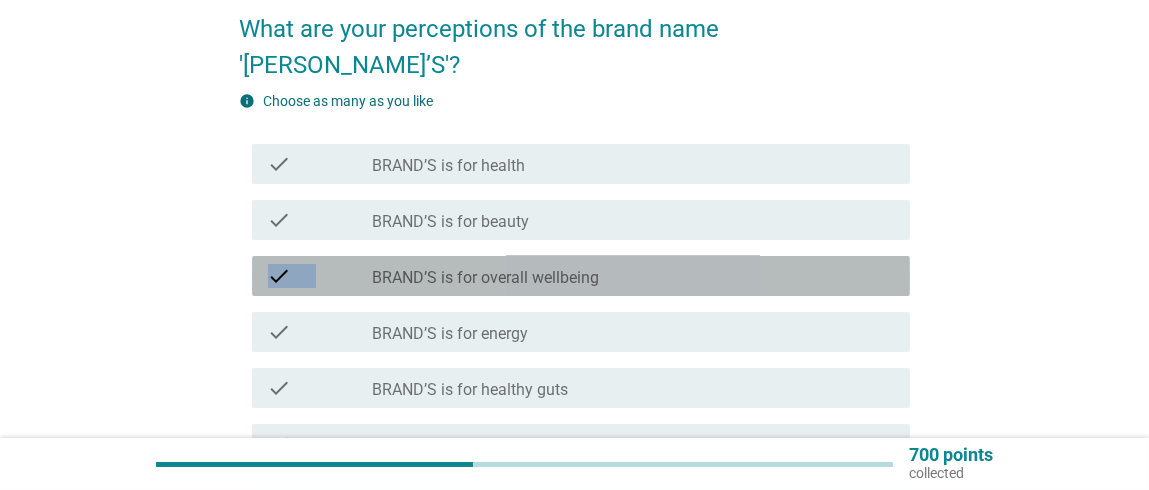 click on "check_box_outline_blank BRAND’S is for overall wellbeing" at bounding box center (633, 276) 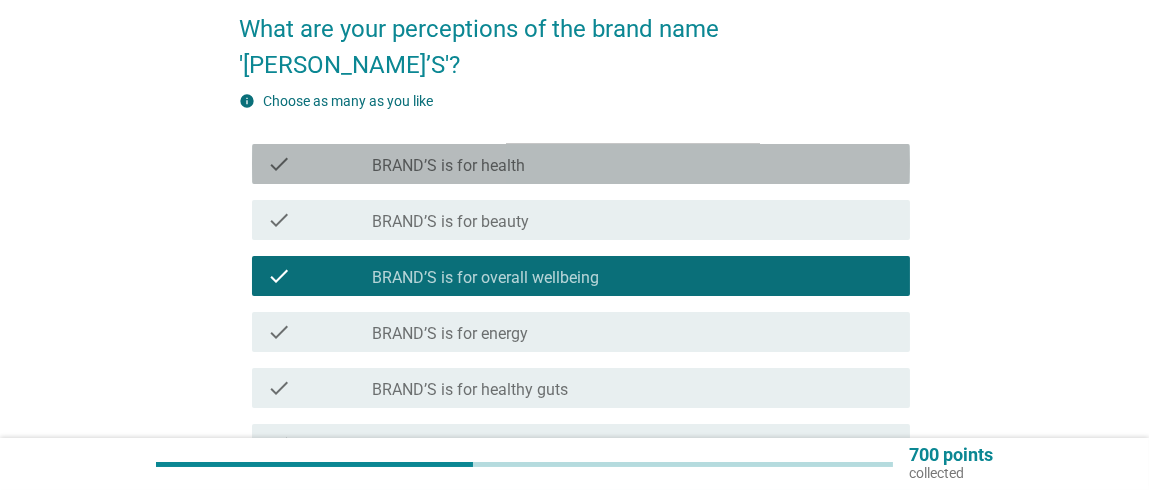 click on "check_box_outline_blank BRAND’S is for health" at bounding box center [633, 164] 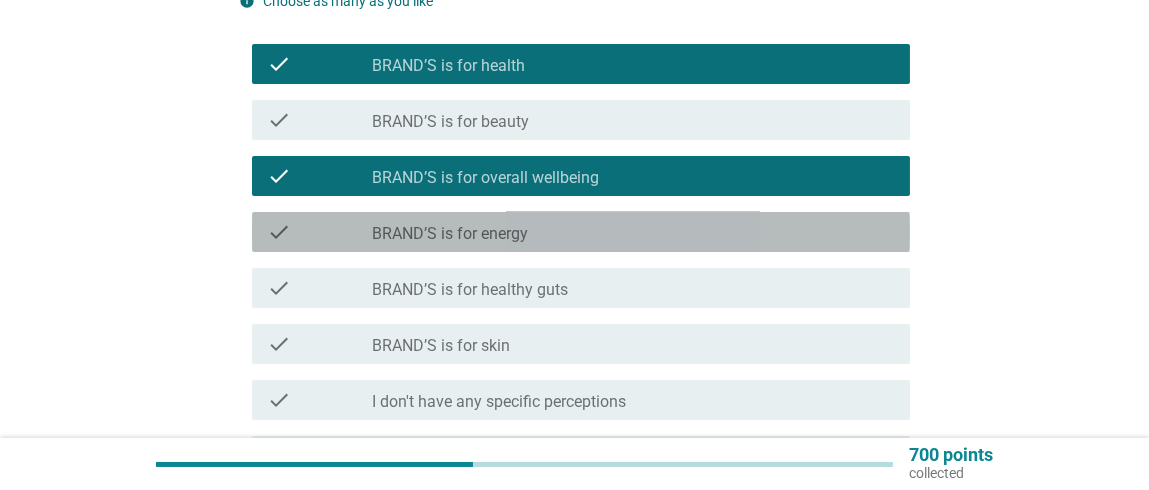 click on "check_box_outline_blank BRAND’S is for energy" at bounding box center (633, 232) 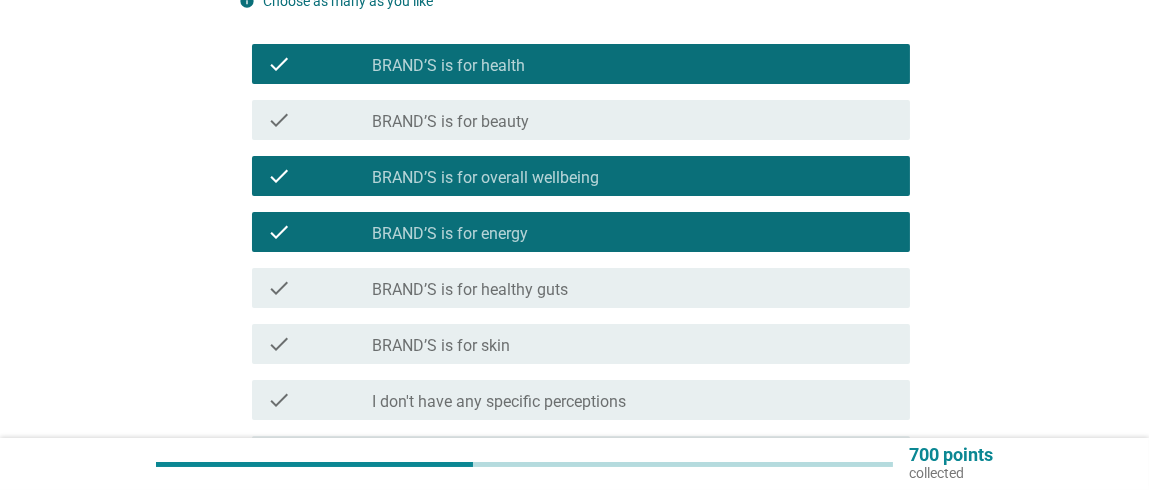 scroll, scrollTop: 299, scrollLeft: 0, axis: vertical 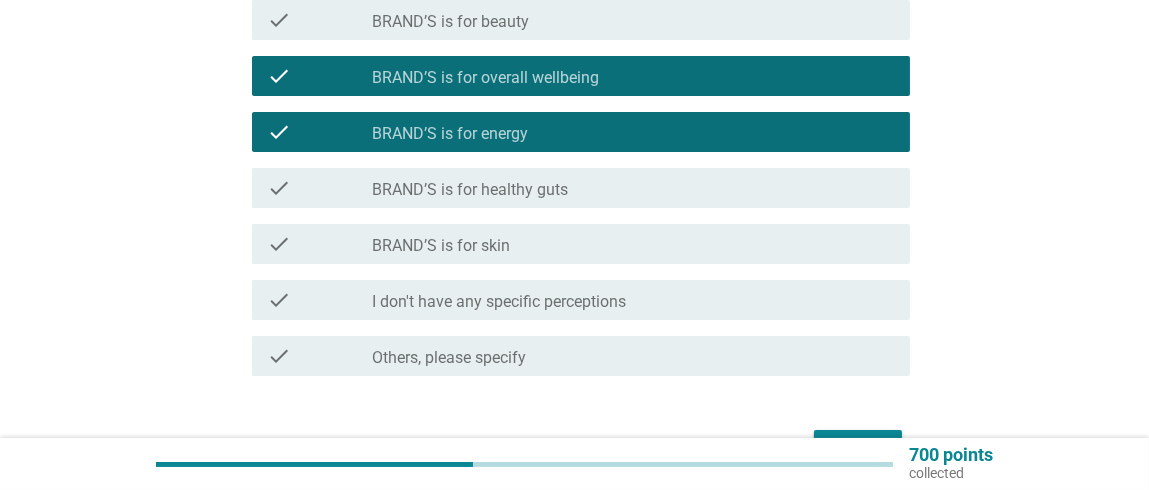 click on "Next" at bounding box center (858, 448) 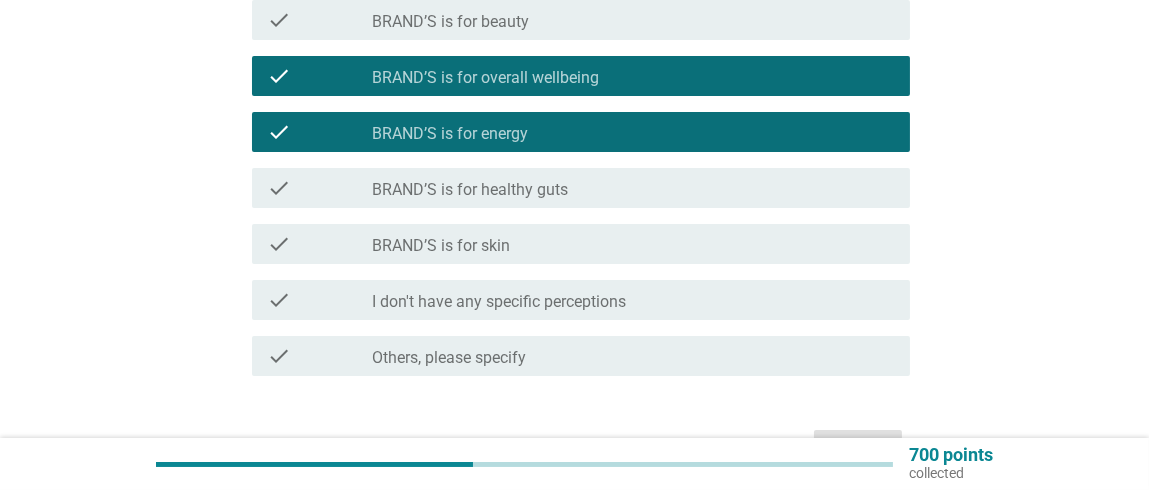 scroll, scrollTop: 0, scrollLeft: 0, axis: both 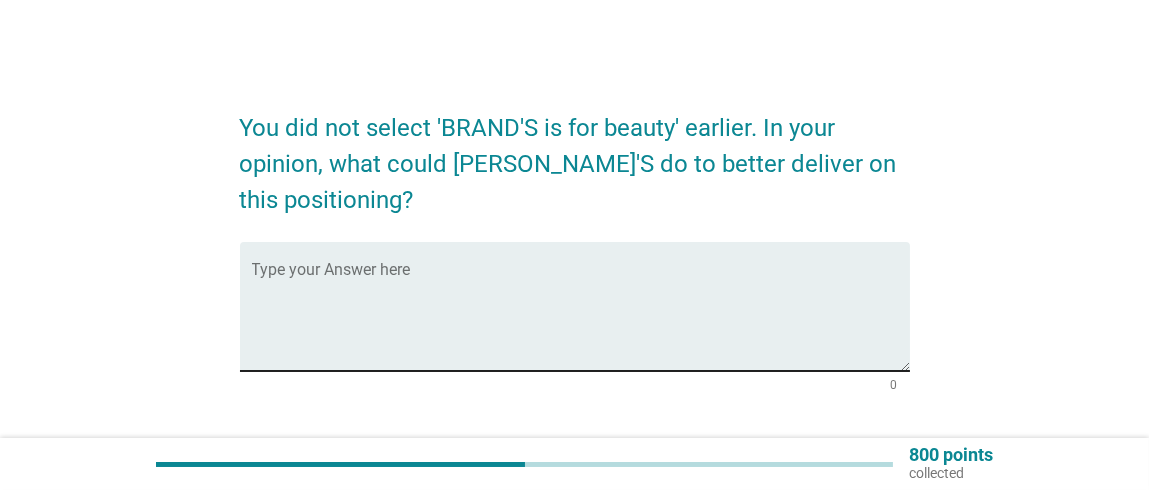 click at bounding box center (581, 318) 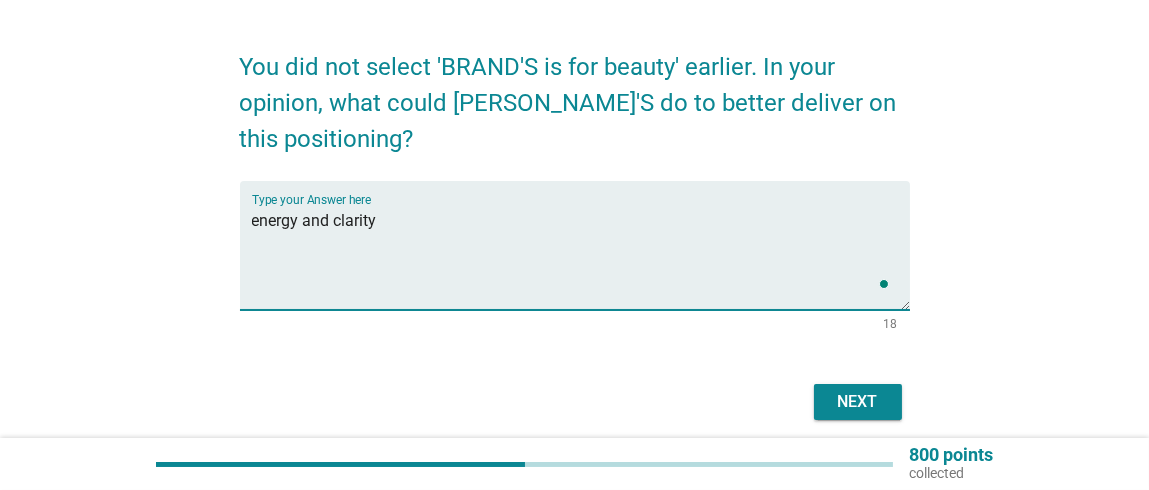scroll, scrollTop: 99, scrollLeft: 0, axis: vertical 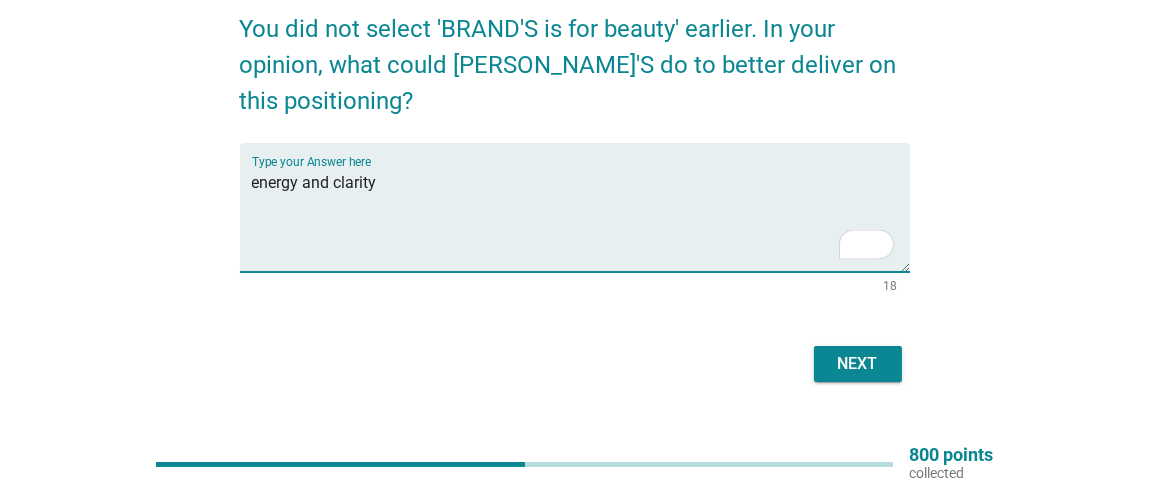 type on "energy and clarity" 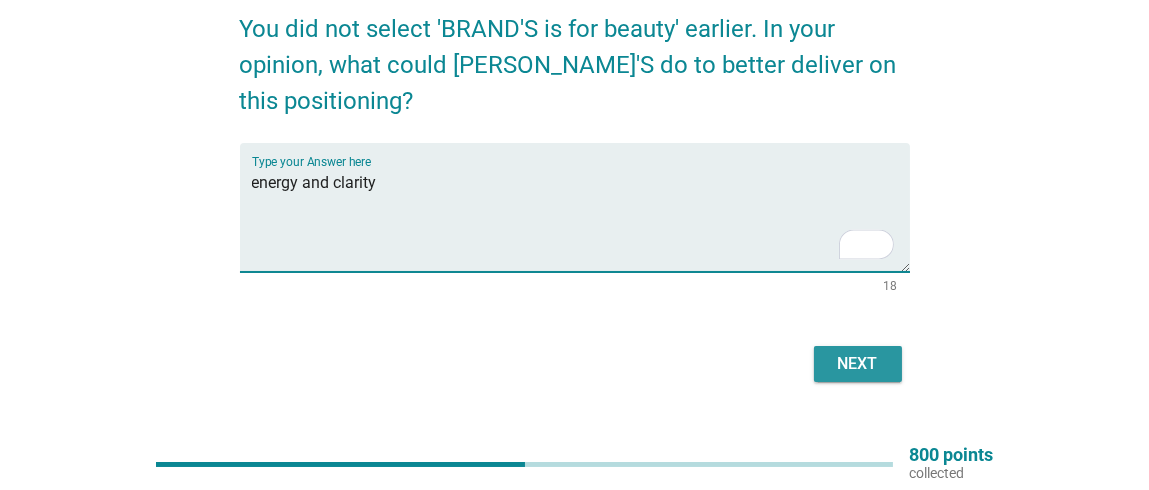 click on "Next" at bounding box center [858, 364] 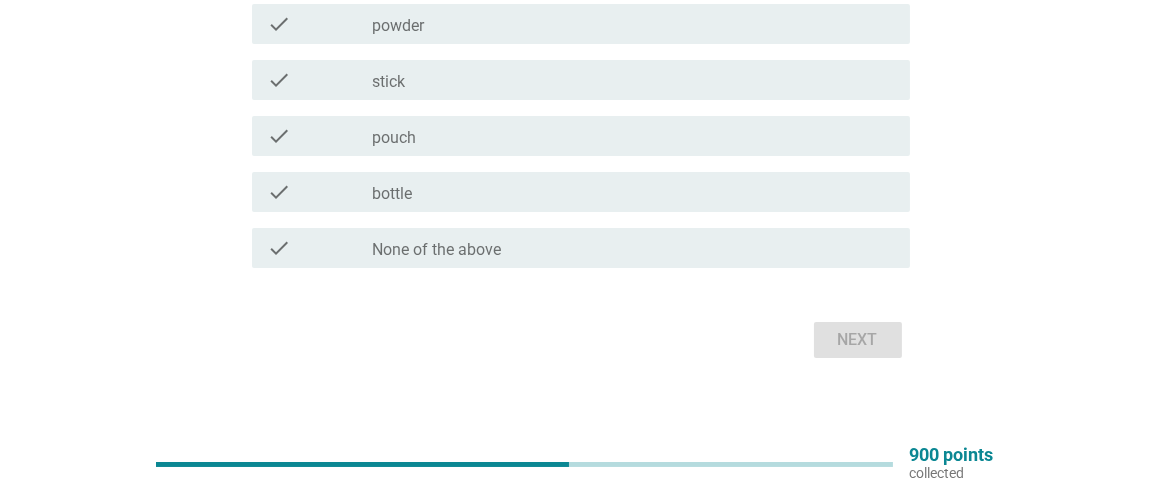 scroll, scrollTop: 299, scrollLeft: 0, axis: vertical 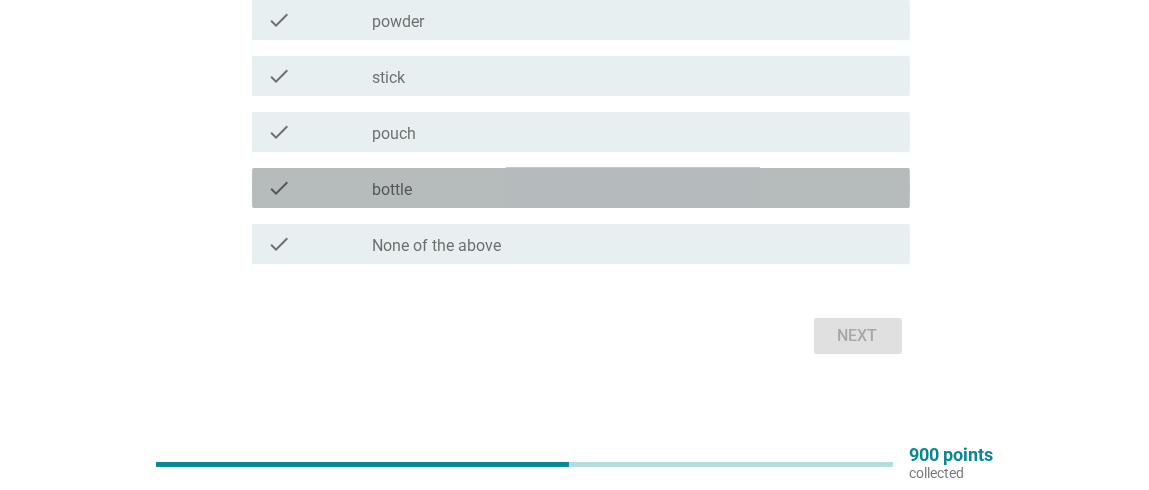 click on "check     check_box_outline_blank bottle" at bounding box center (581, 188) 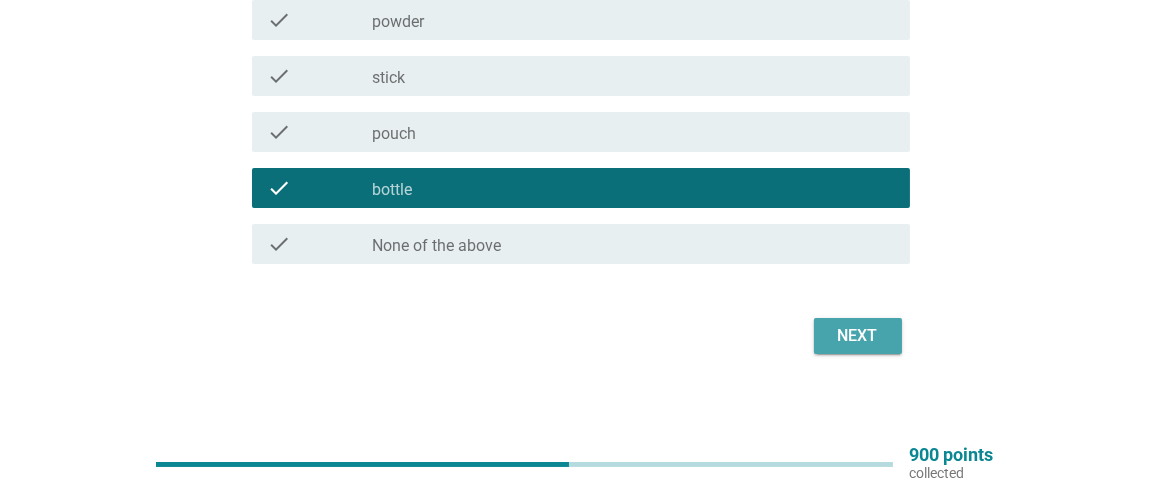 click on "Next" at bounding box center (858, 336) 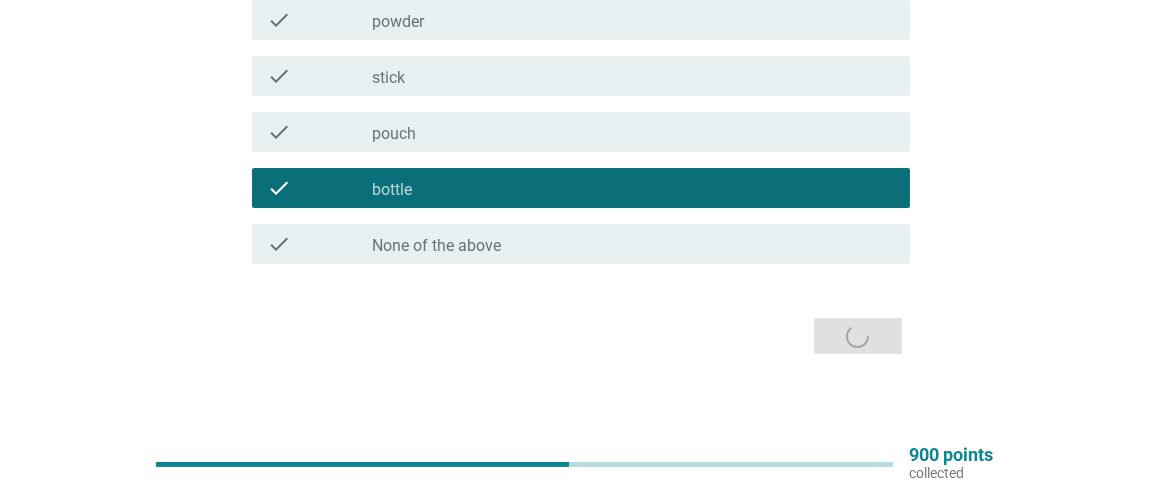 scroll, scrollTop: 0, scrollLeft: 0, axis: both 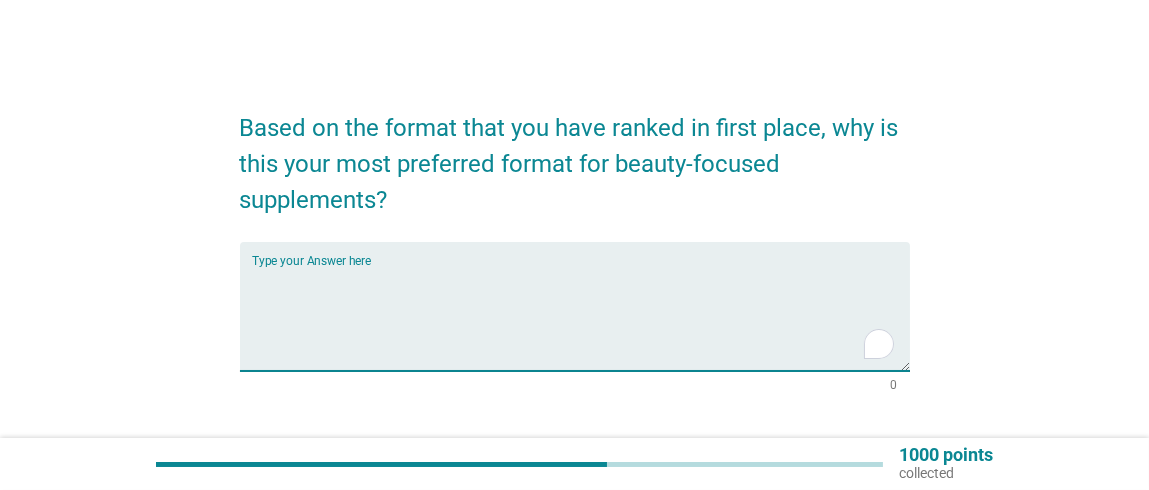 click at bounding box center (581, 318) 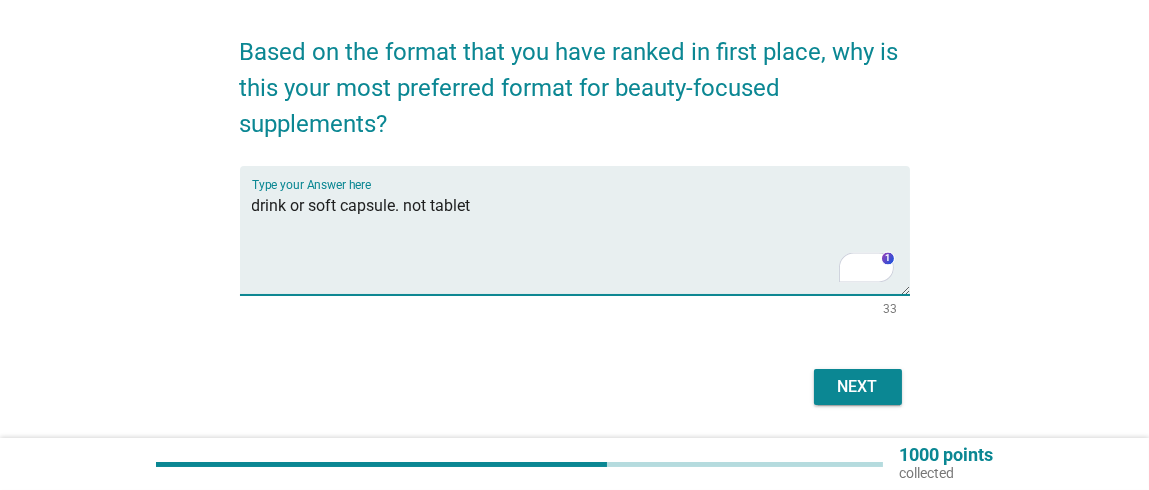 scroll, scrollTop: 138, scrollLeft: 0, axis: vertical 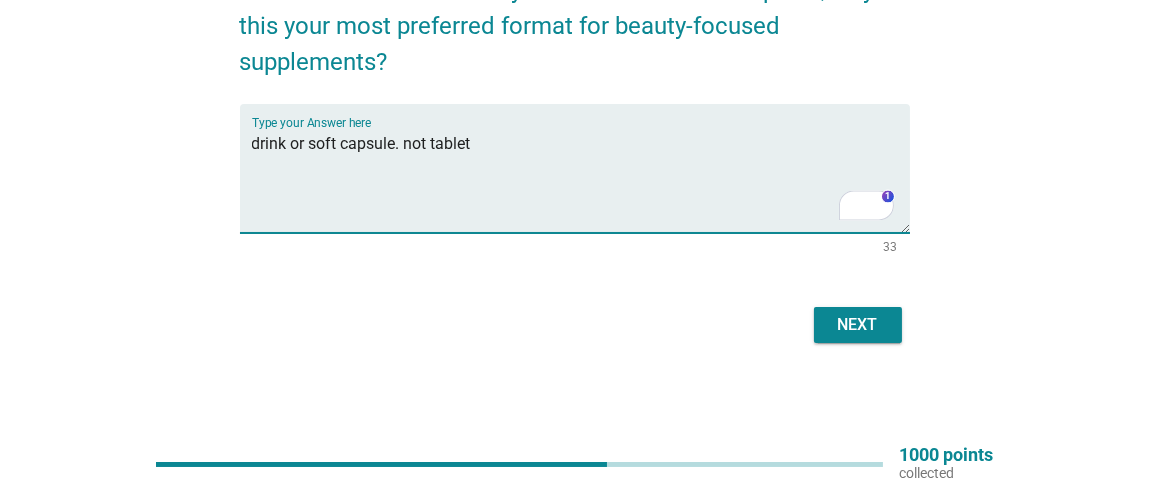type on "drink or soft capsule. not tablet" 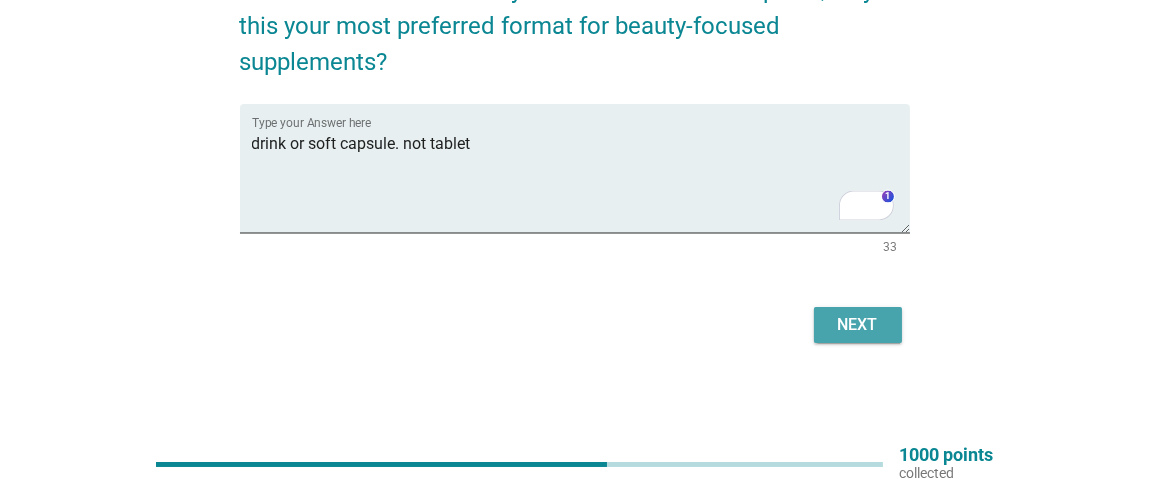 click on "Next" at bounding box center [858, 325] 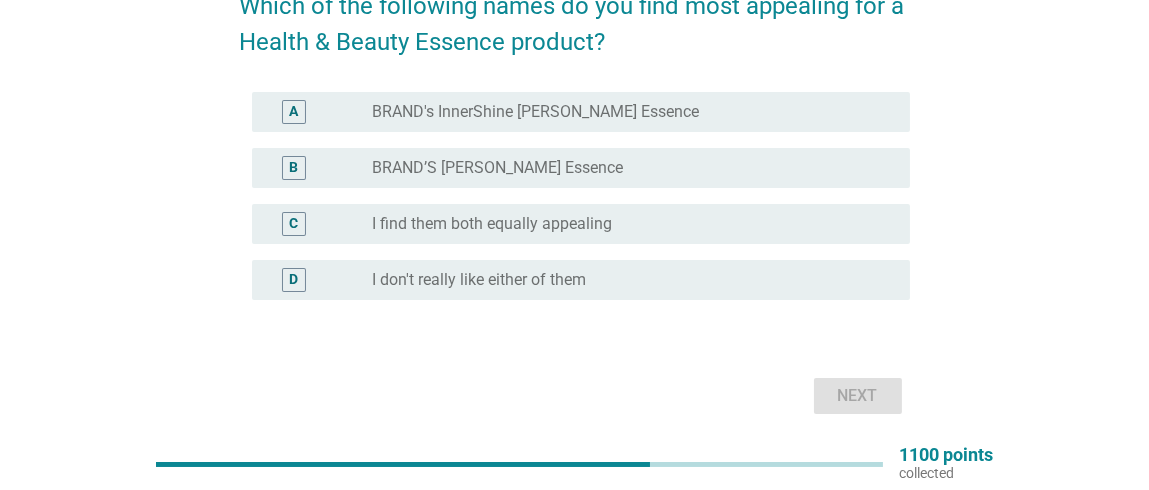 scroll, scrollTop: 93, scrollLeft: 0, axis: vertical 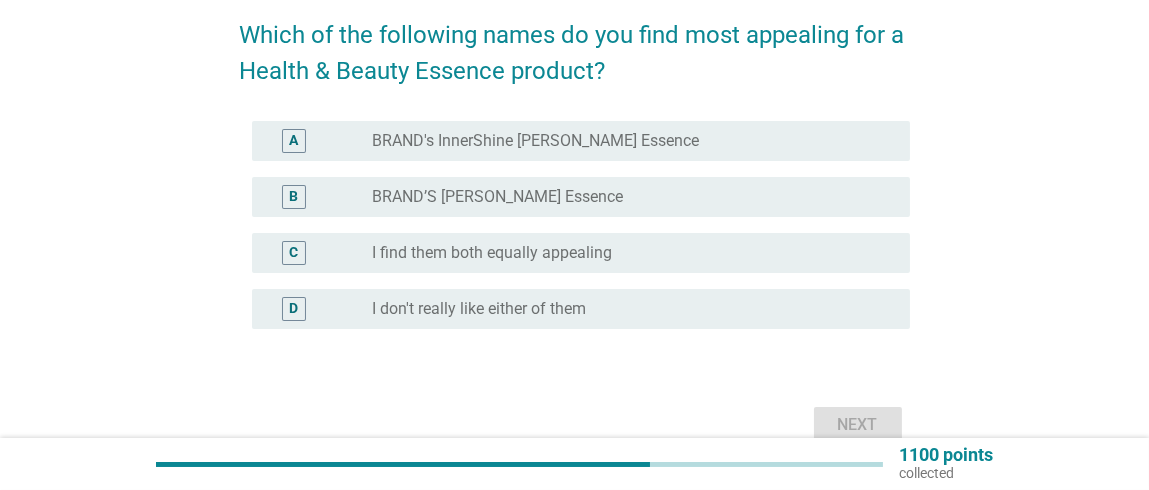 click on "radio_button_unchecked BRAND's InnerShine [PERSON_NAME] Essence" at bounding box center [625, 141] 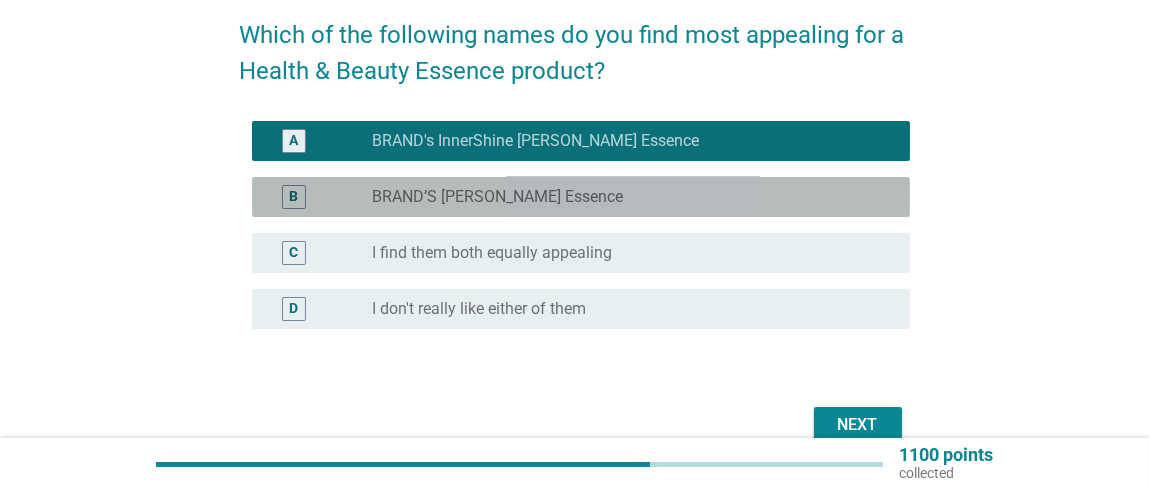 click on "radio_button_unchecked BRAND’S [PERSON_NAME] Essence" at bounding box center (633, 197) 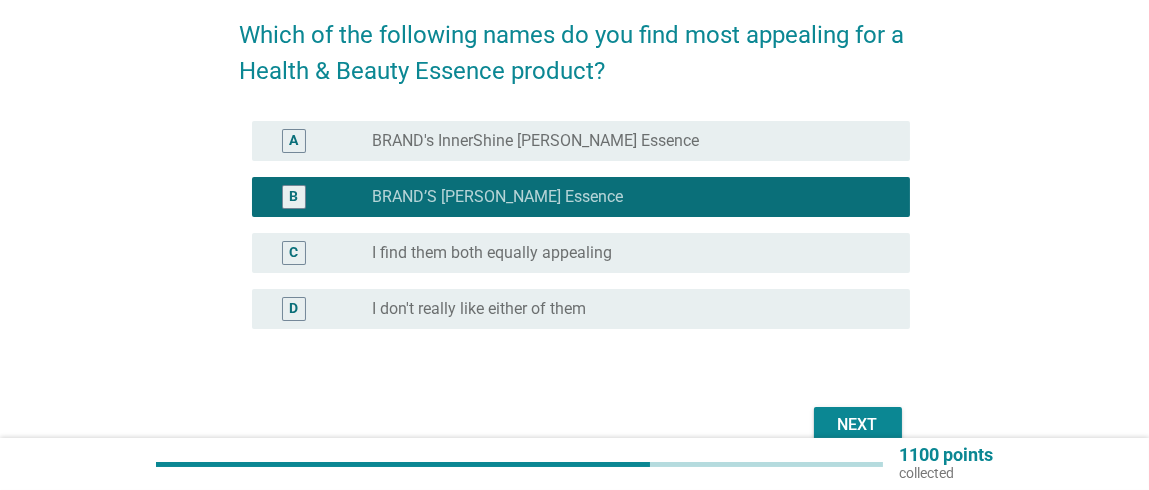 click on "radio_button_unchecked BRAND's InnerShine [PERSON_NAME] Essence" at bounding box center [625, 141] 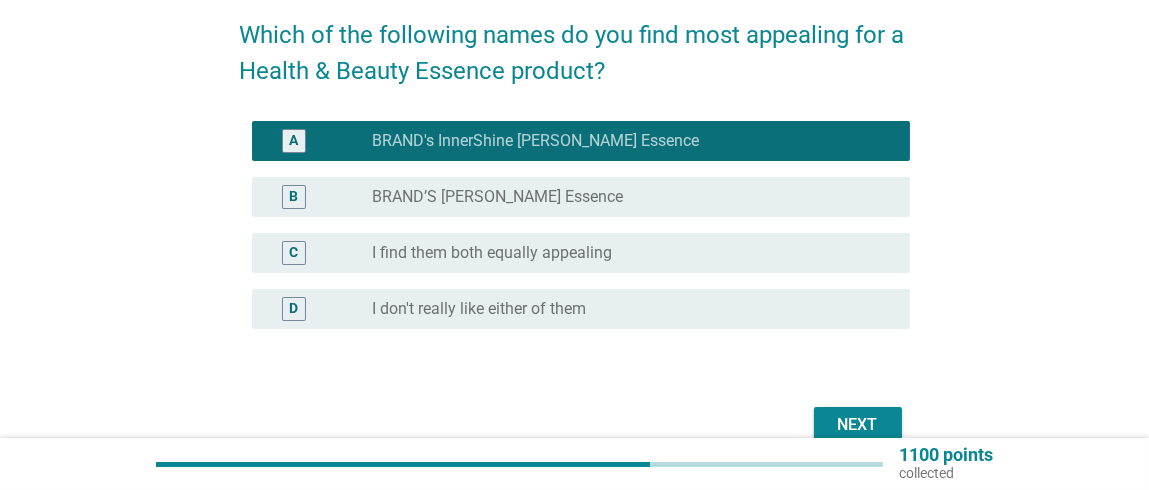 click on "Next" at bounding box center [858, 425] 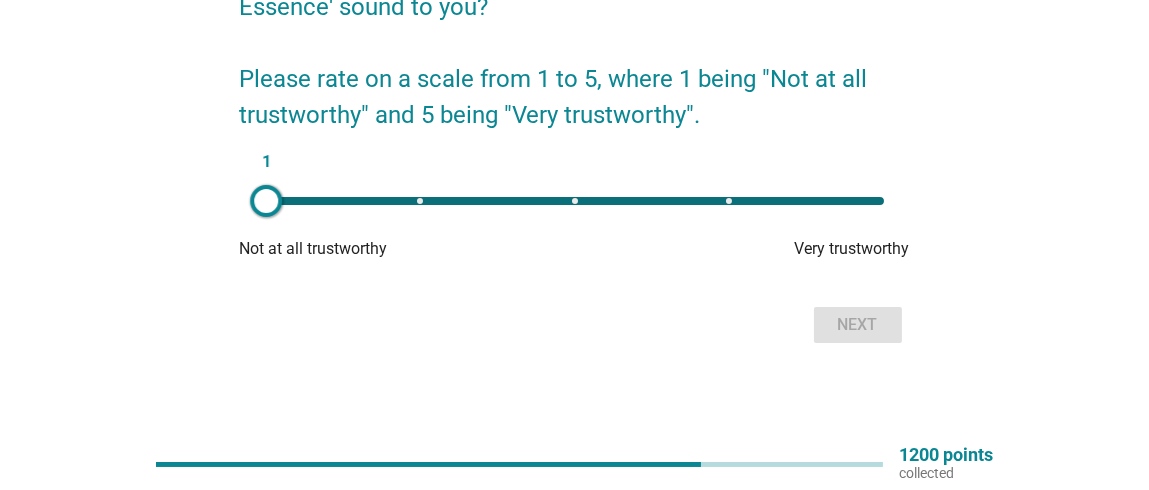 scroll, scrollTop: 57, scrollLeft: 0, axis: vertical 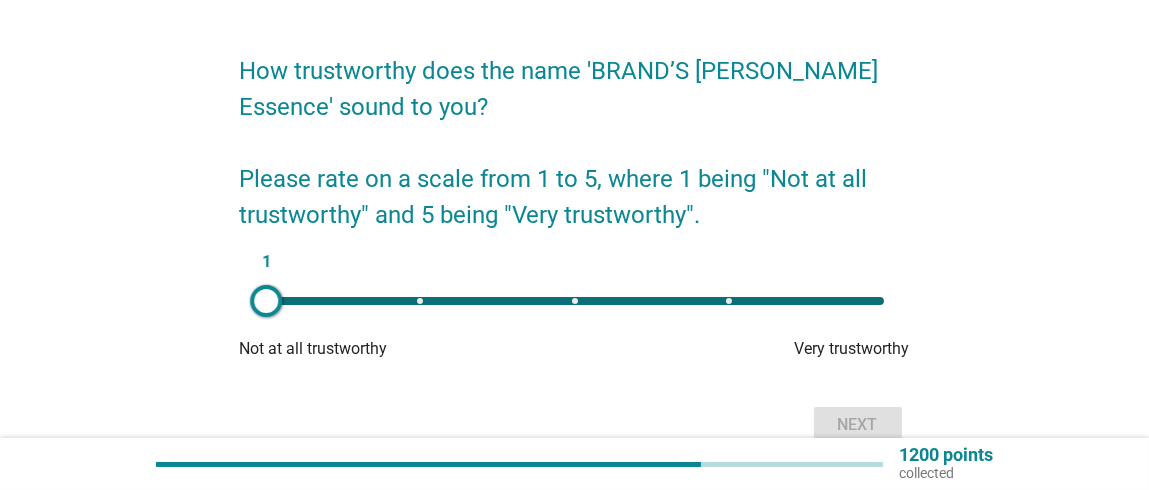 click on "1" at bounding box center [575, 301] 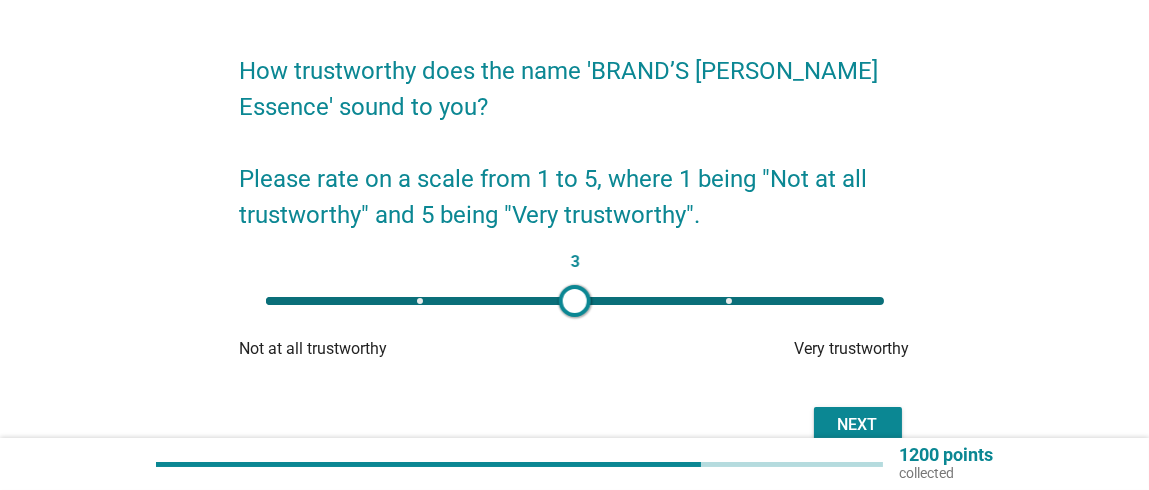 click on "3" at bounding box center (575, 301) 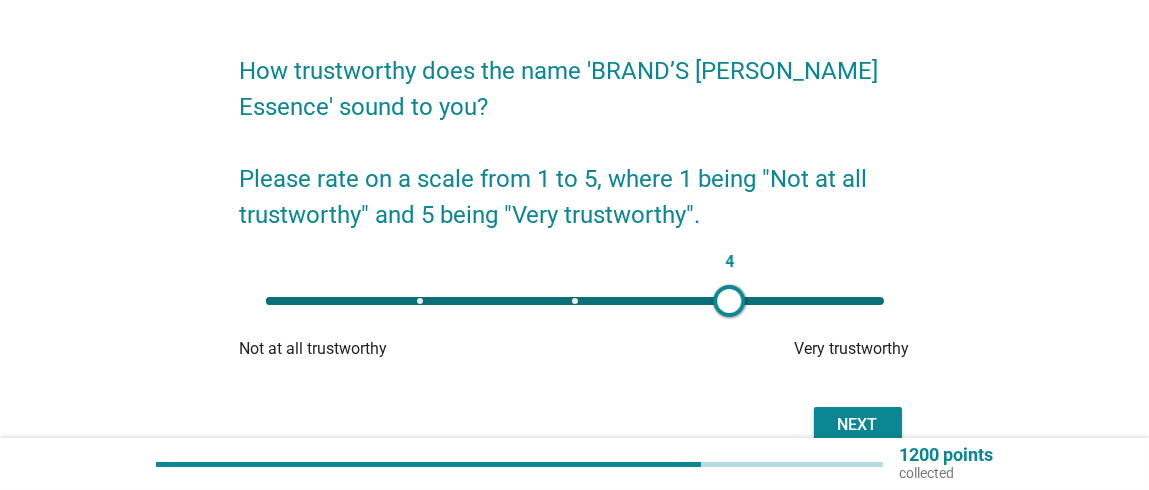 click on "Next" at bounding box center [858, 425] 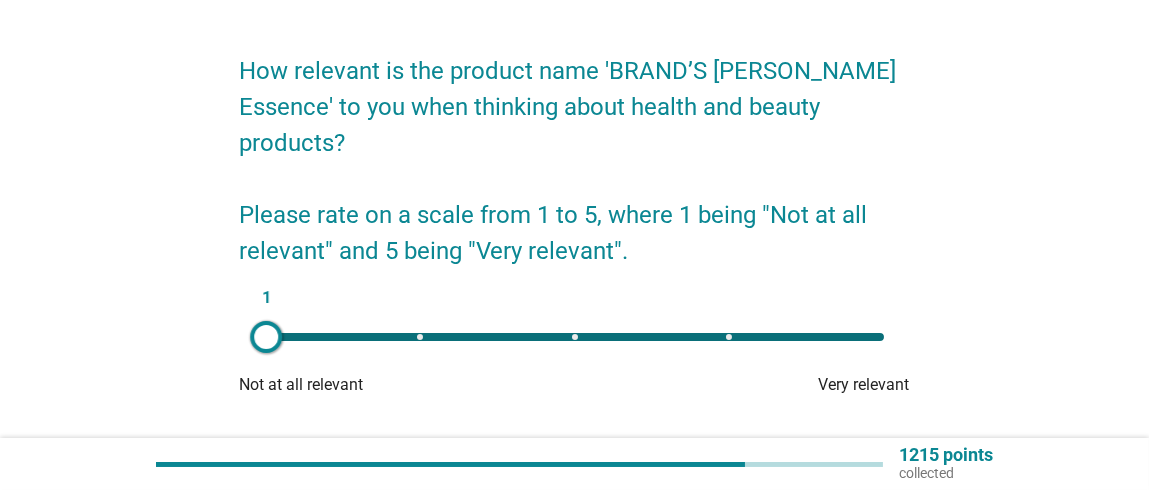 scroll, scrollTop: 0, scrollLeft: 0, axis: both 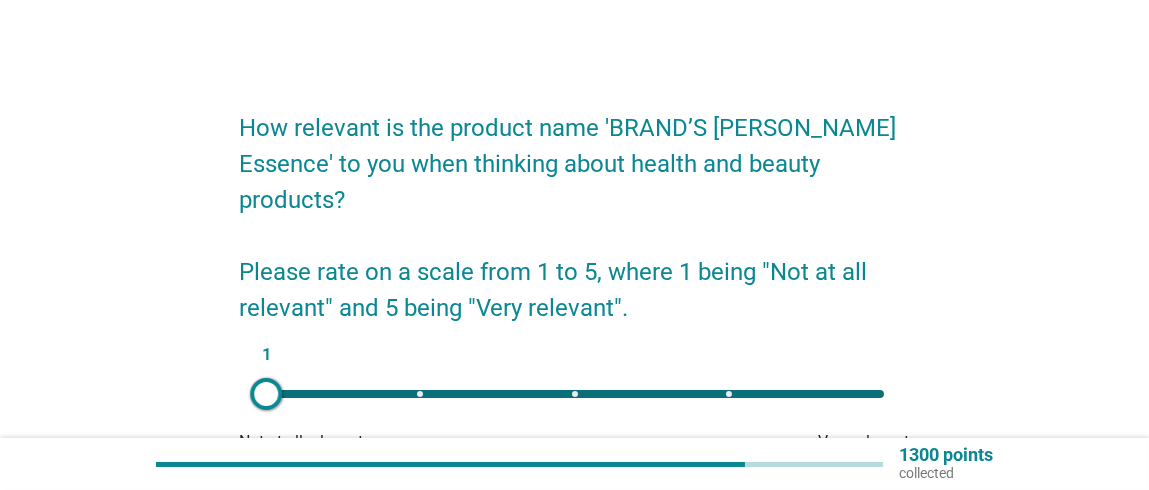 click on "1" at bounding box center [575, 394] 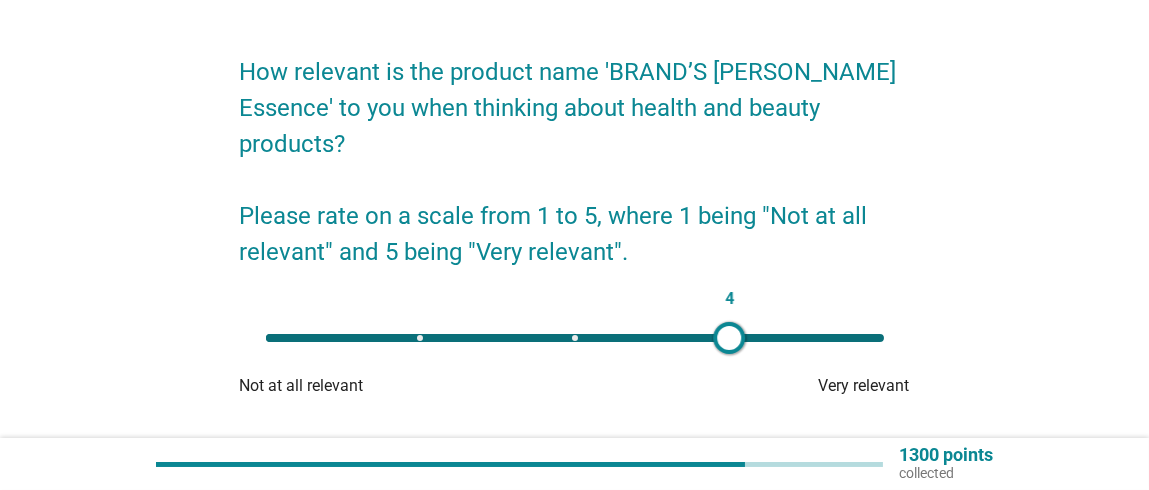 scroll, scrollTop: 99, scrollLeft: 0, axis: vertical 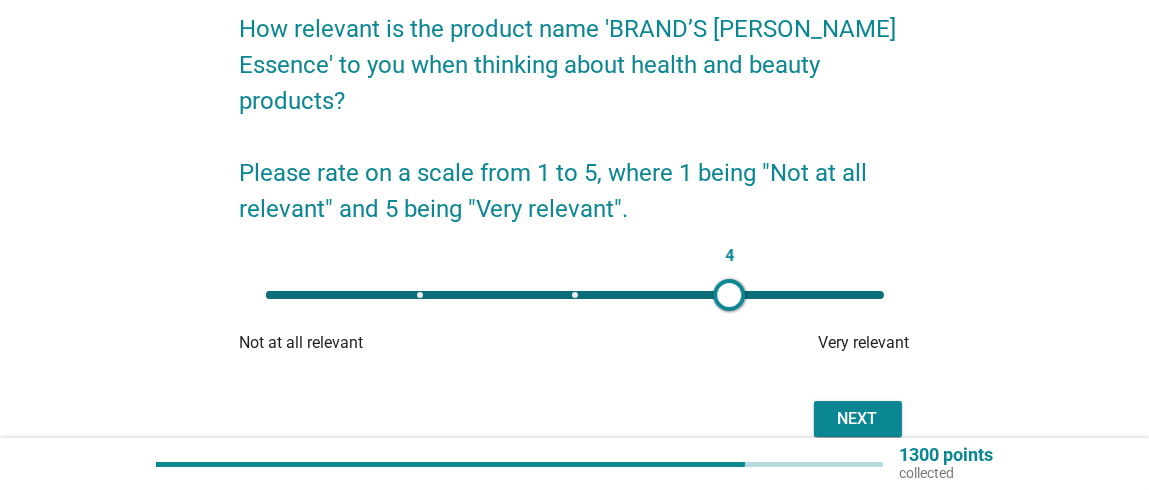 click on "Next" at bounding box center (858, 419) 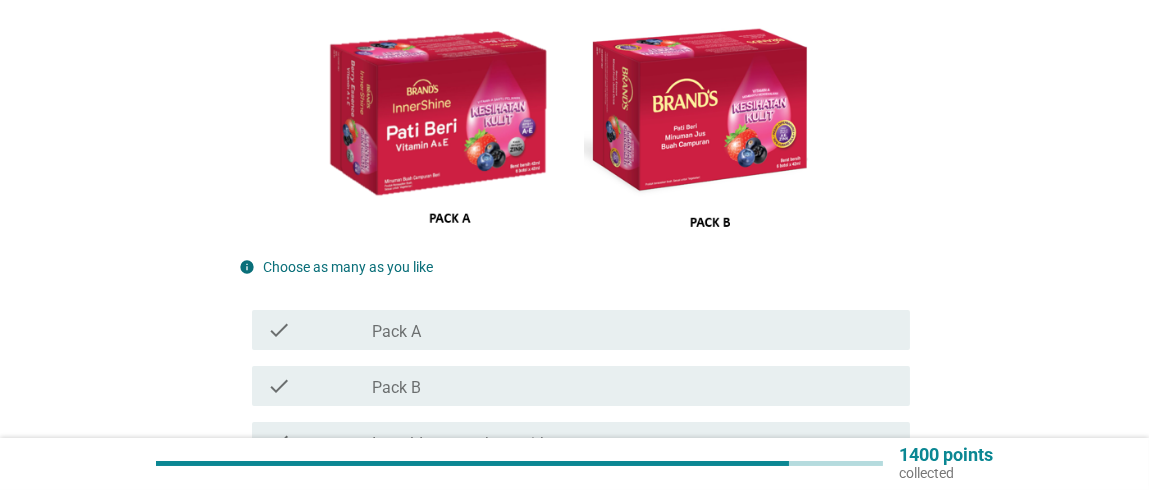 scroll, scrollTop: 199, scrollLeft: 0, axis: vertical 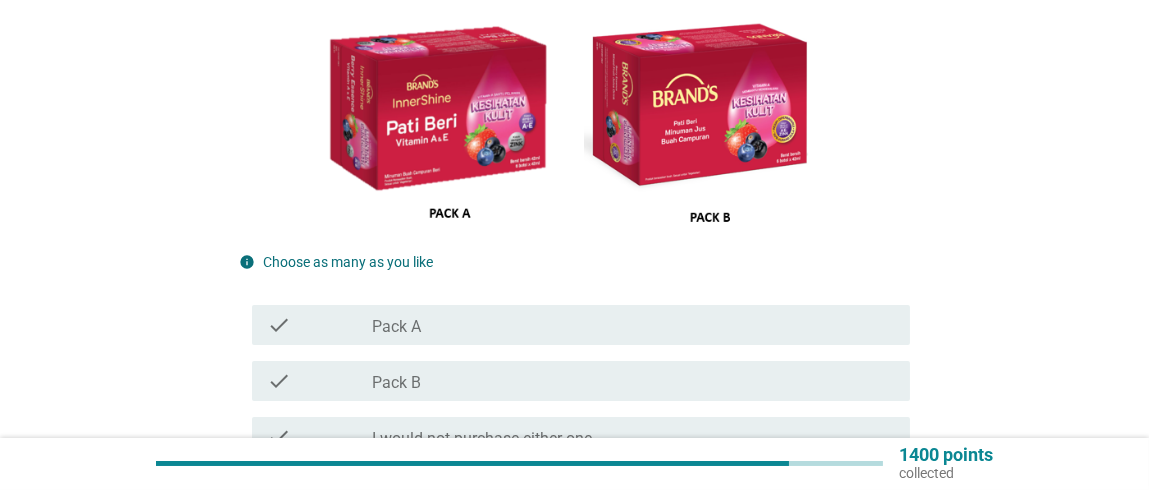 click on "check     check_box_outline_blank Pack B" at bounding box center (581, 381) 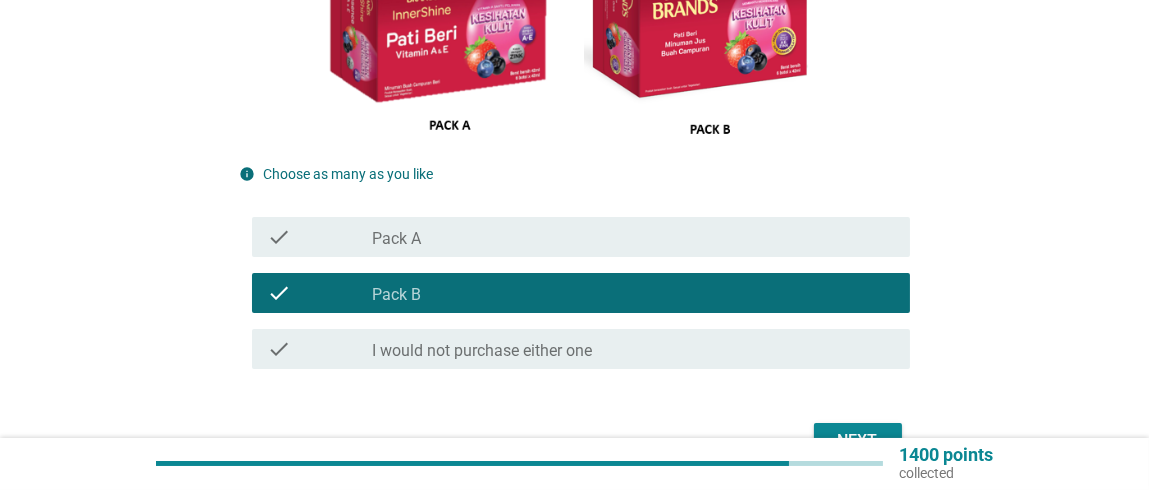 scroll, scrollTop: 399, scrollLeft: 0, axis: vertical 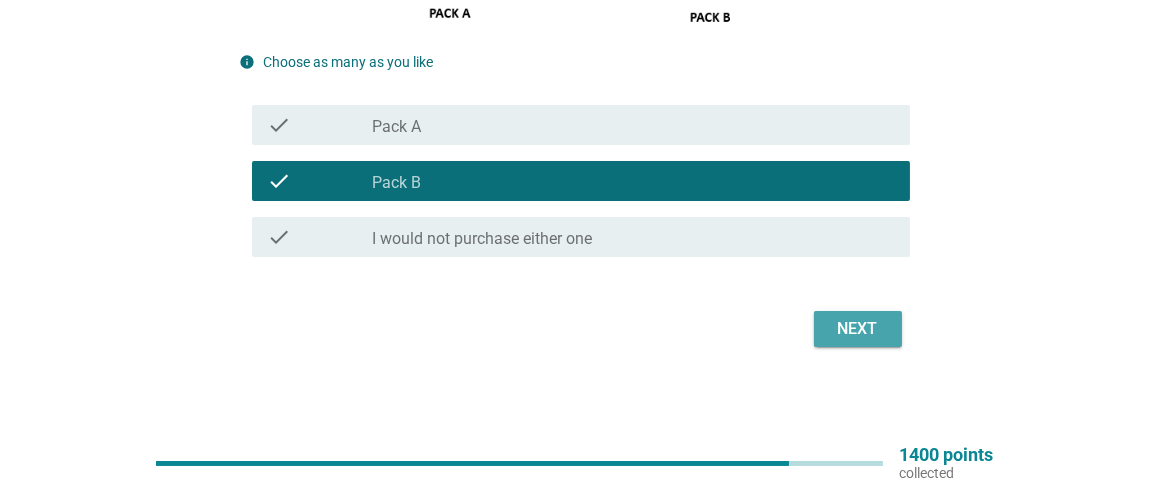 click on "Next" at bounding box center (858, 329) 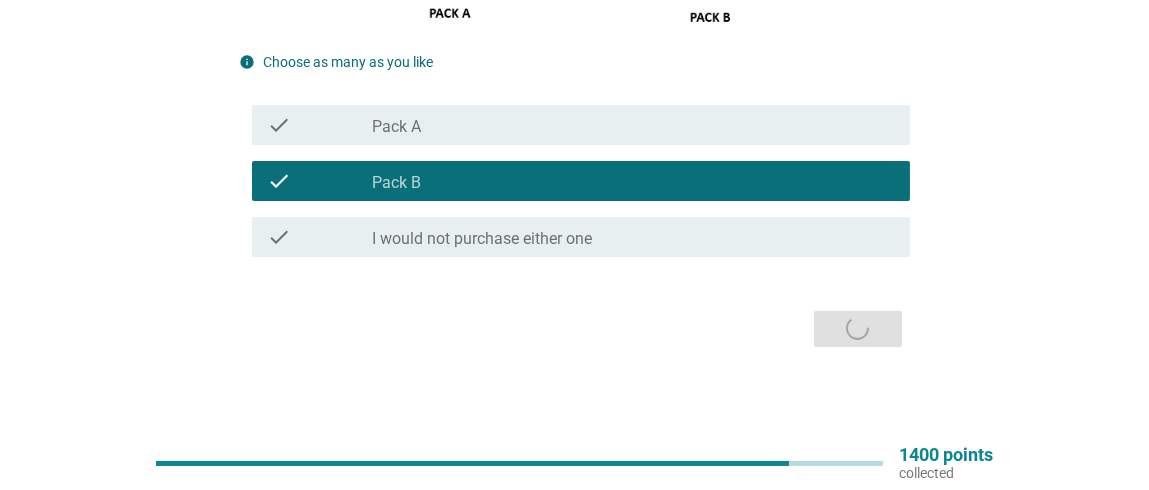 scroll, scrollTop: 0, scrollLeft: 0, axis: both 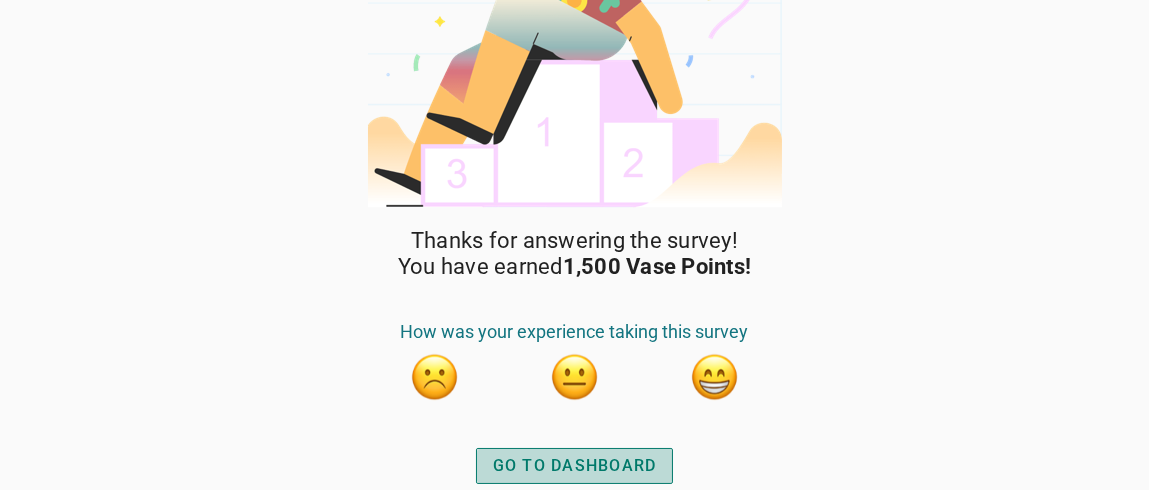 click on "GO TO DASHBOARD" at bounding box center [575, 466] 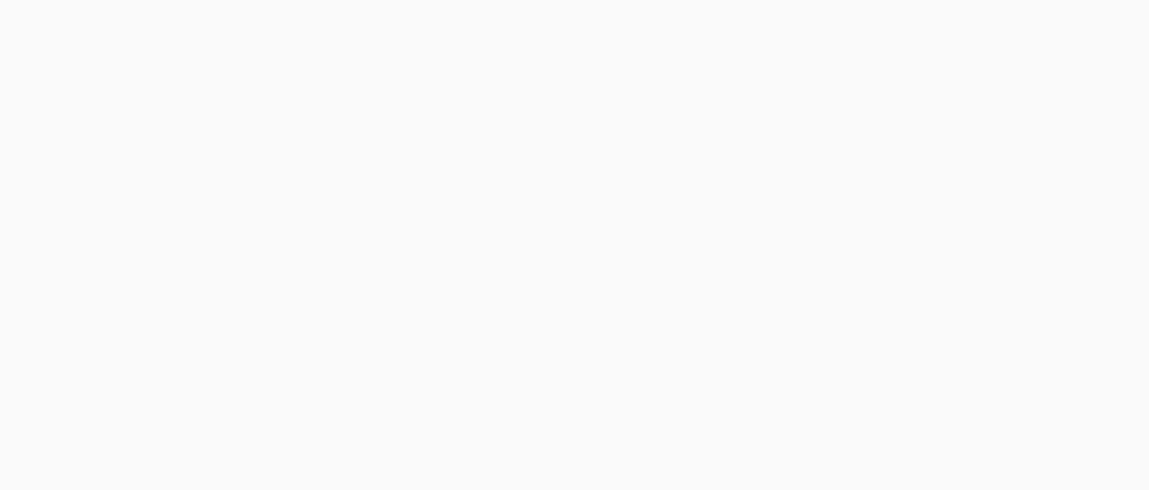 scroll, scrollTop: 0, scrollLeft: 0, axis: both 